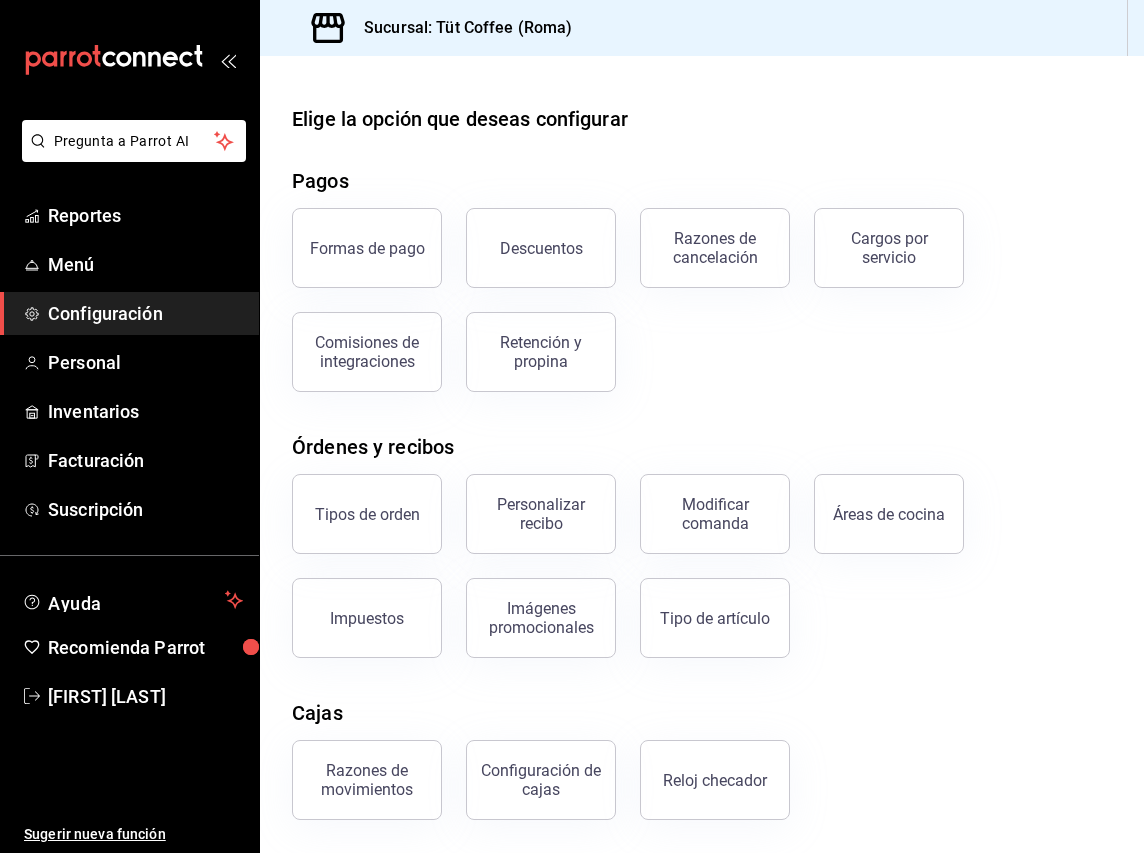 scroll, scrollTop: 0, scrollLeft: 0, axis: both 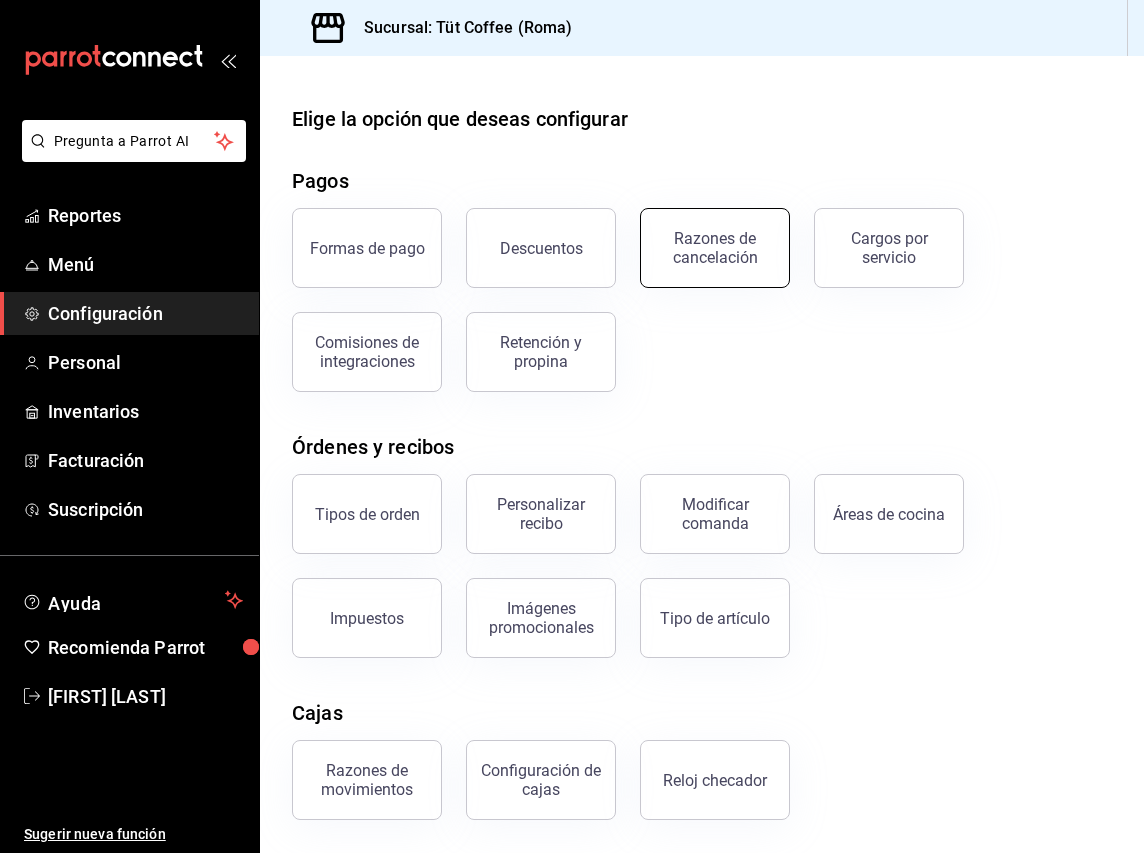 click on "Razones de cancelación" at bounding box center [715, 248] 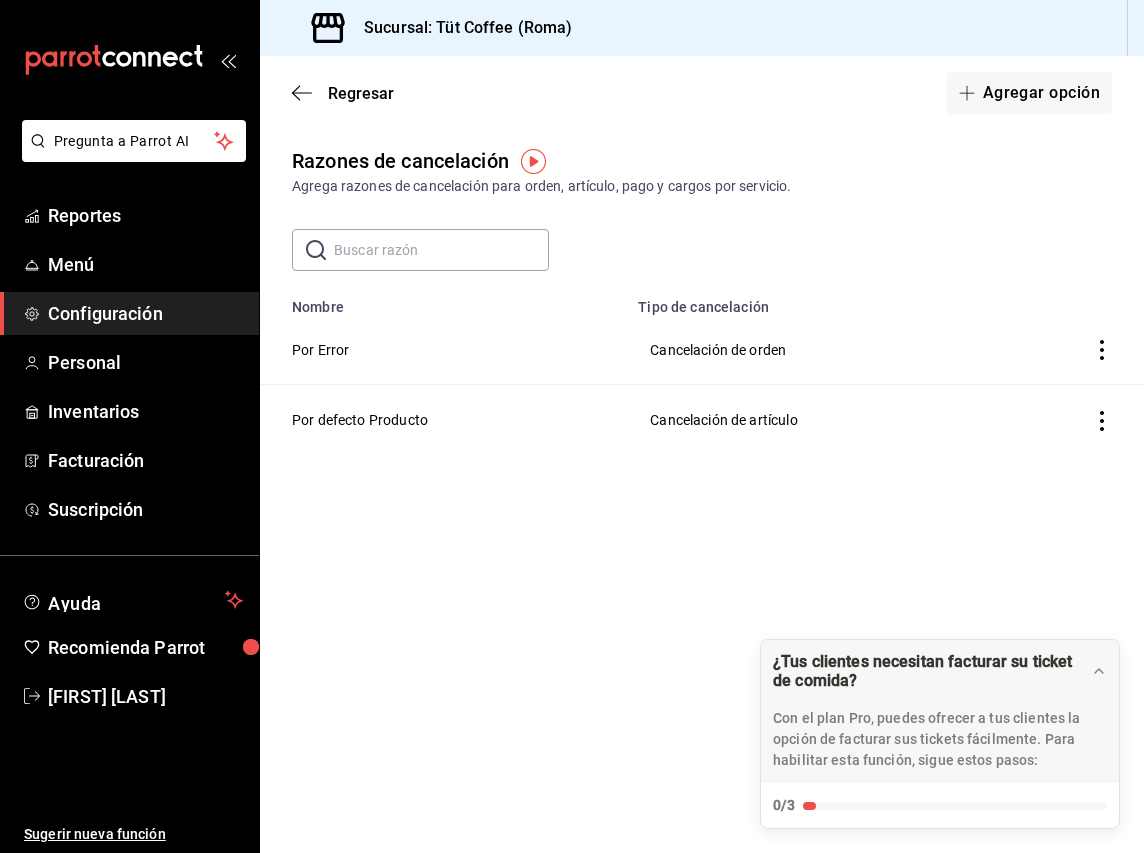 click 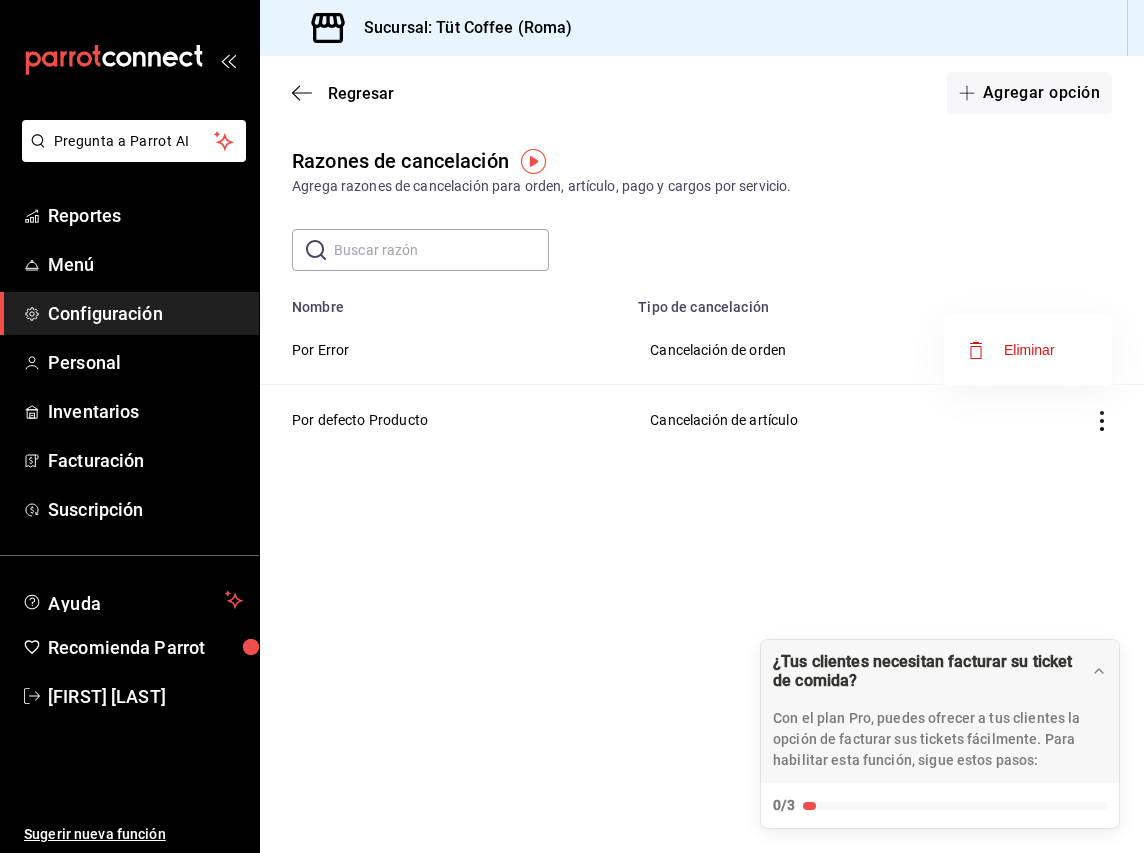 click on "Eliminar" at bounding box center [1029, 350] 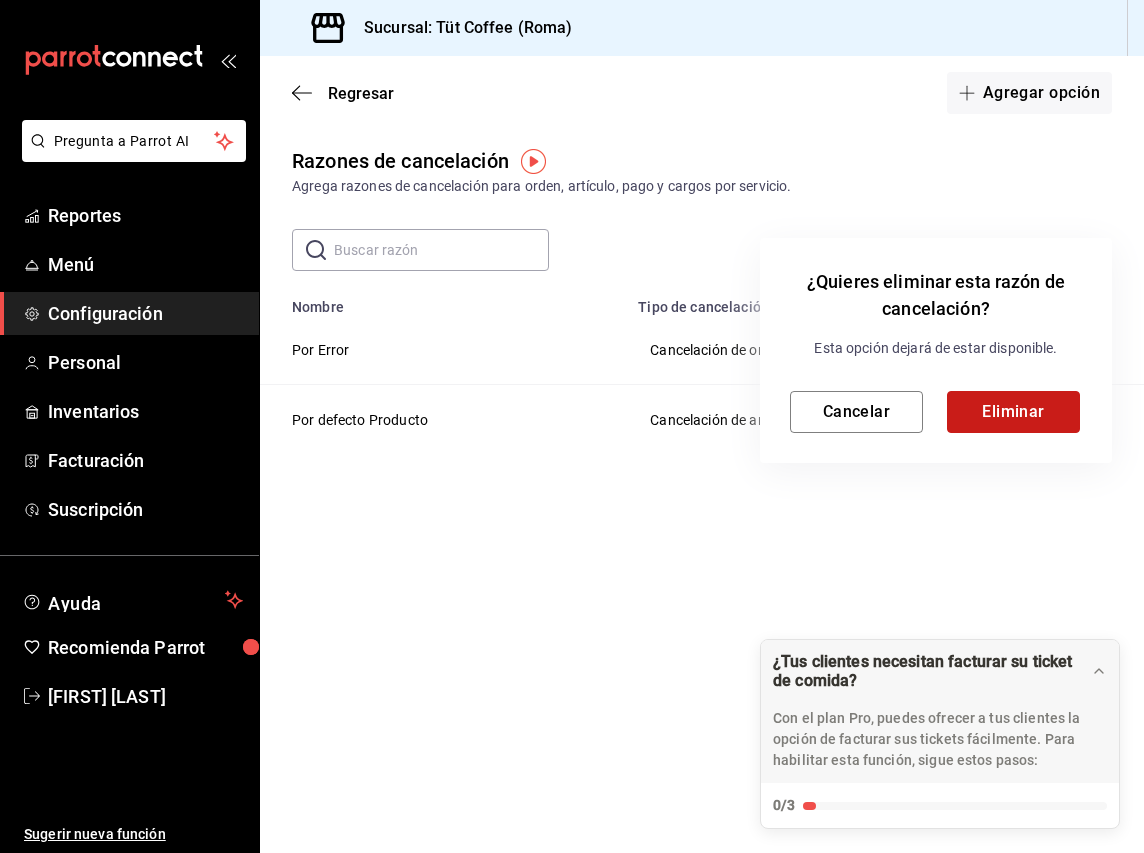 click on "Eliminar" at bounding box center (1013, 412) 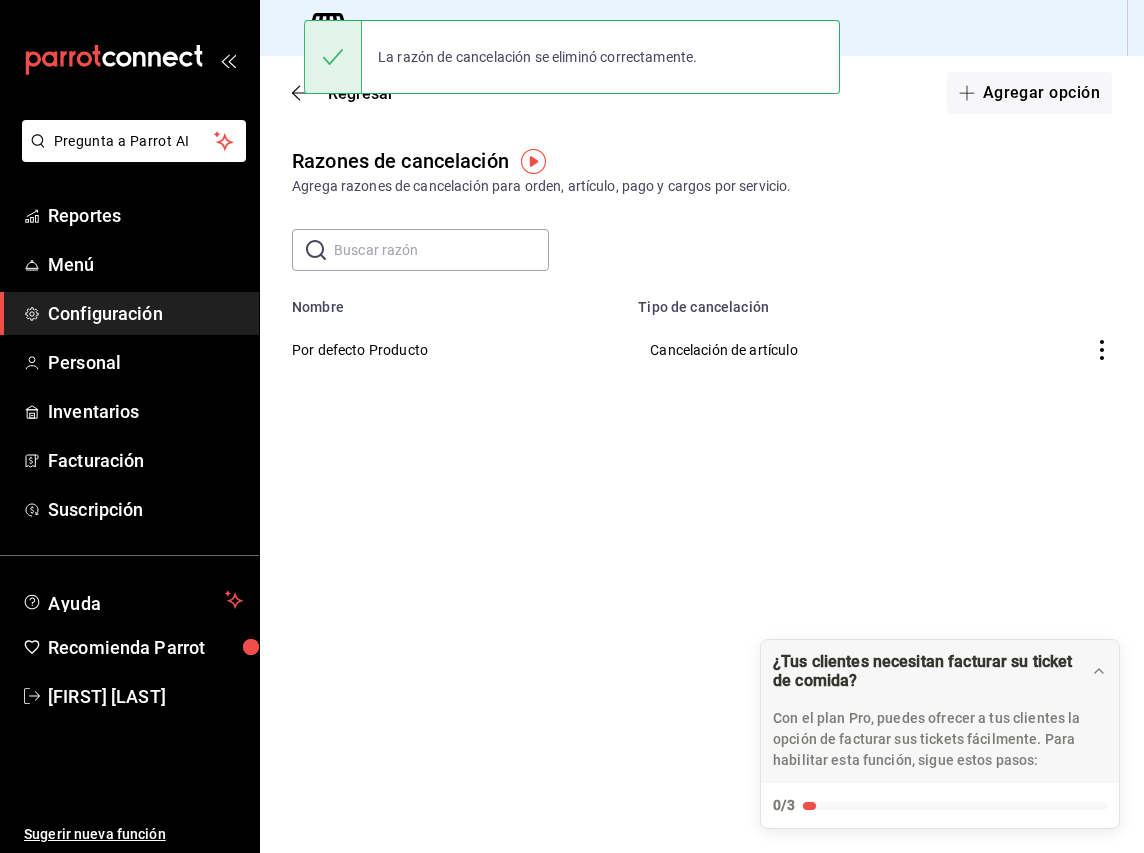 click 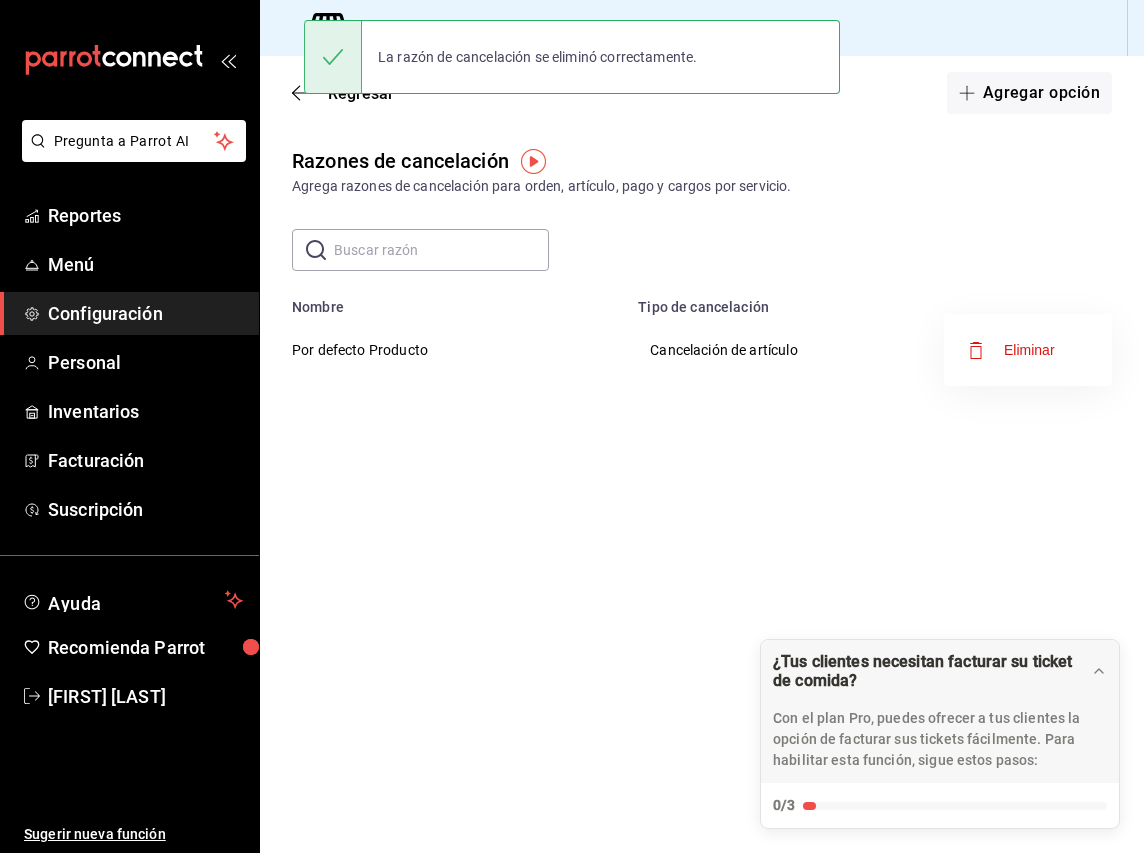 click on "Eliminar" at bounding box center [1028, 350] 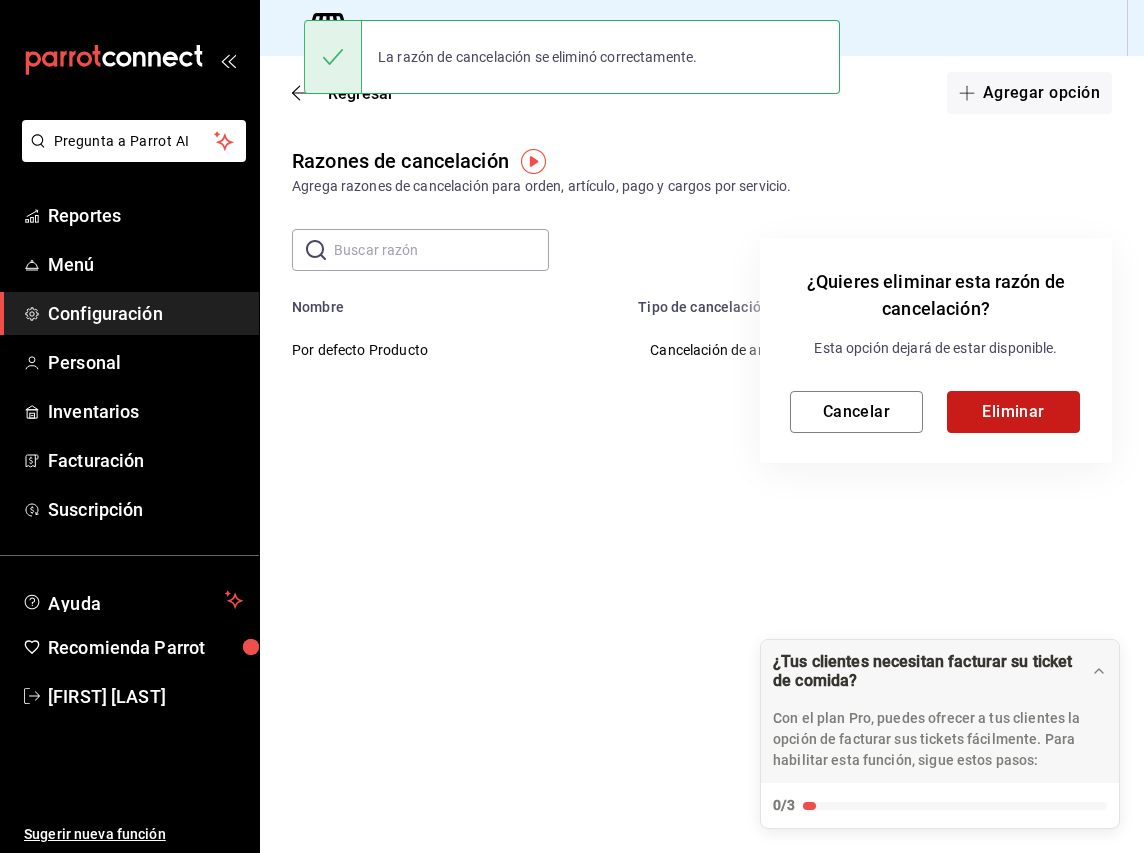 click on "Eliminar" at bounding box center [1013, 412] 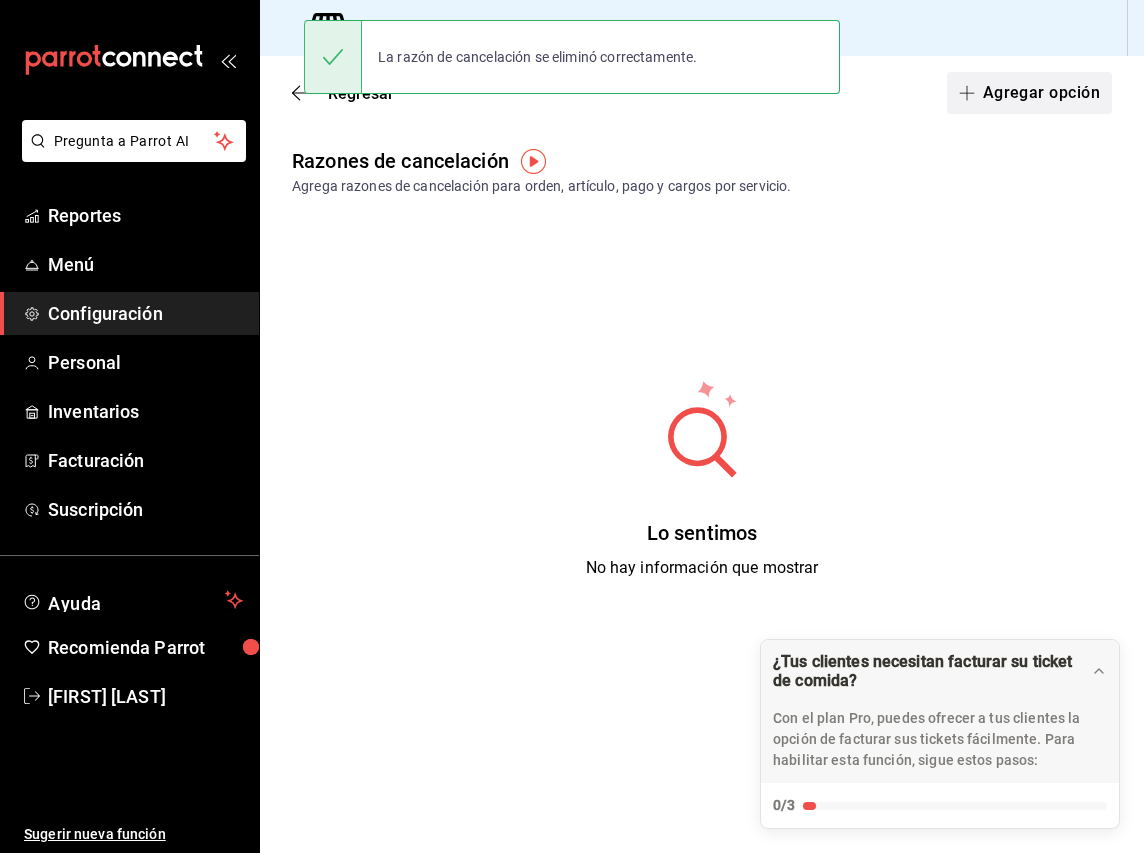 click on "Agregar opción" at bounding box center [1029, 93] 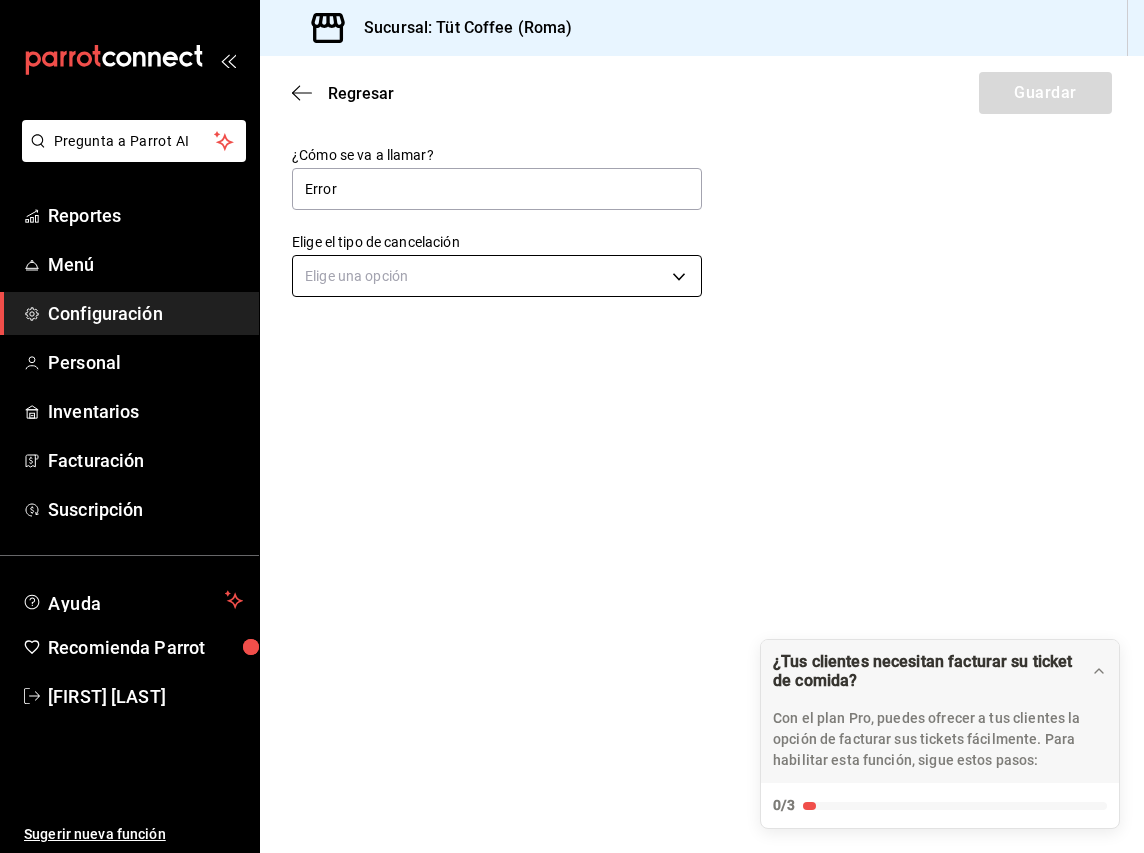 type on "Error" 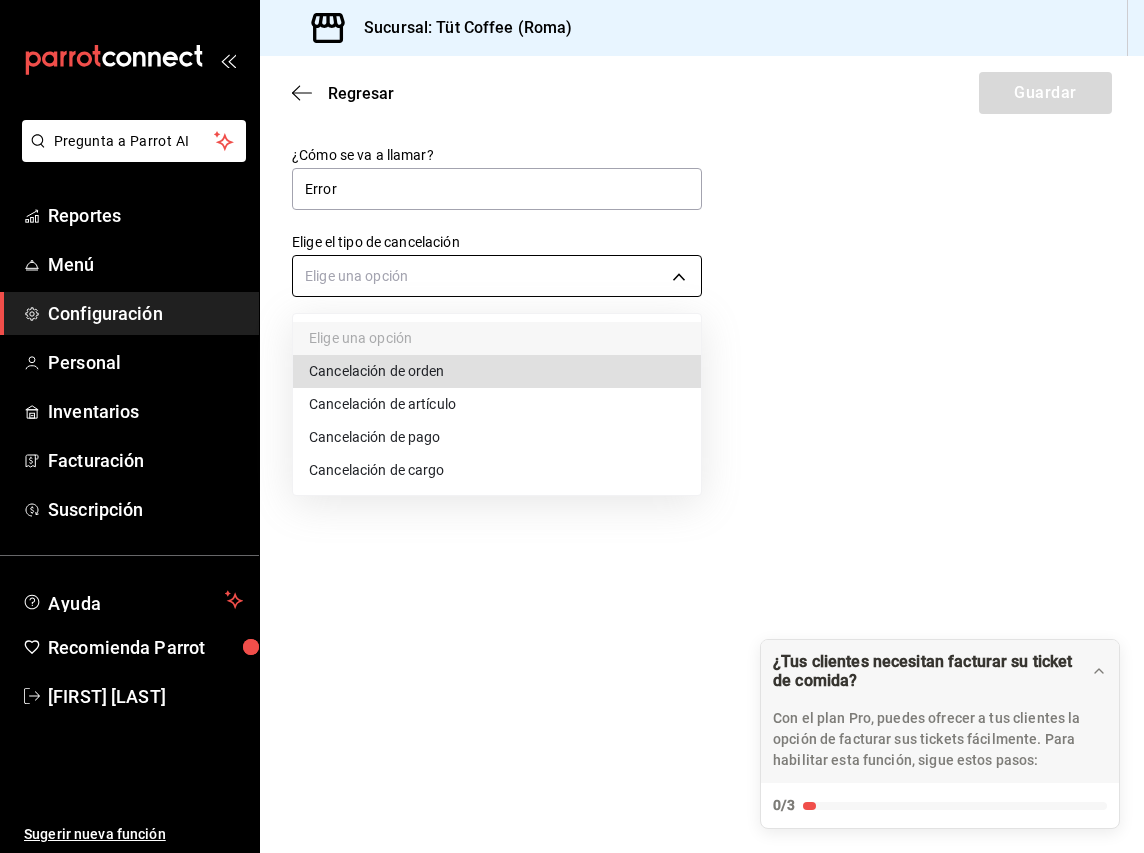 click on "Pregunta a Parrot AI Reportes   Menú   Configuración   Personal   Inventarios   Facturación   Suscripción   Ayuda Recomienda Parrot   [FIRST] [LAST]   Sugerir nueva función   Sucursal: Tüt Coffee (Roma) Regresar Guardar ¿Cómo se va a llamar? Error Elige el tipo de cancelación Elige una opción Pregunta a Parrot AI Reportes   Menú   Configuración   Personal   Inventarios   Facturación   Suscripción   Ayuda Recomienda Parrot   [FIRST] [LAST]   Sugerir nueva función   ¿Tus clientes necesitan facturar su ticket de comida? Con el plan Pro, puedes ofrecer a tus clientes la opción de facturar sus tickets fácilmente. Para habilitar esta función, sigue estos pasos: 0/3 Datos de emisión Agrega los datos fiscales esenciales de tu restaurante, como RFC, régimen fiscal y sellos fiscales. Agregar datos Portal de auto facturación Configura tu portal para que los clientes generen sus facturas su ticket. Configura tu portal Activar código QR en recibo Ir a Personalizar recibo Ver video tutorial" at bounding box center [572, 426] 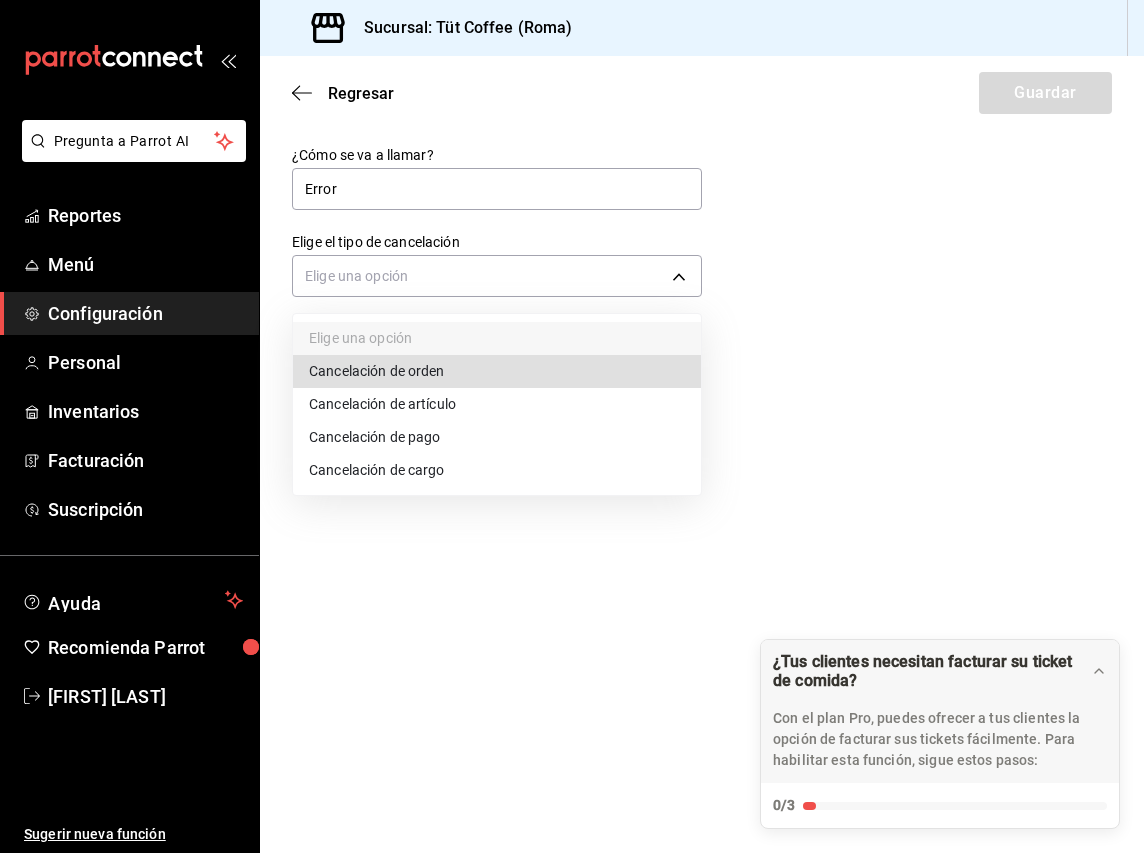 click on "Cancelación de orden" at bounding box center [497, 371] 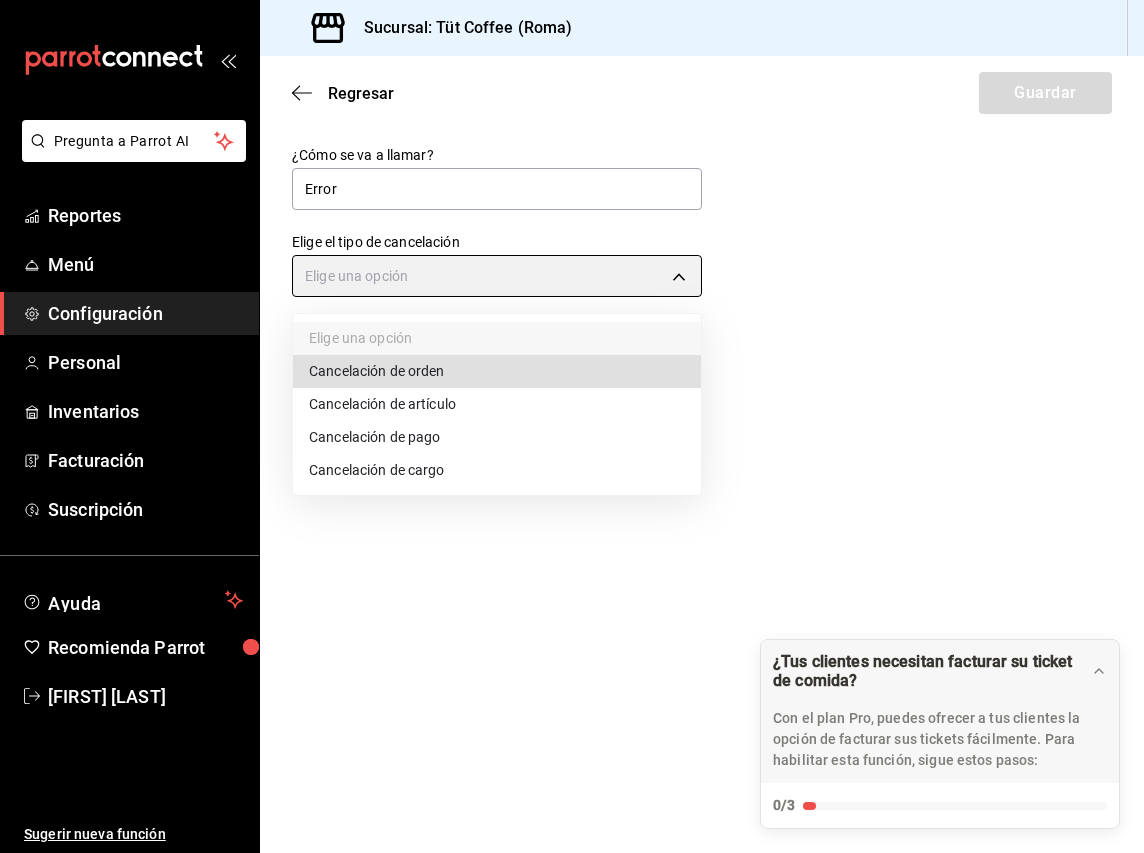 type on "ORDER" 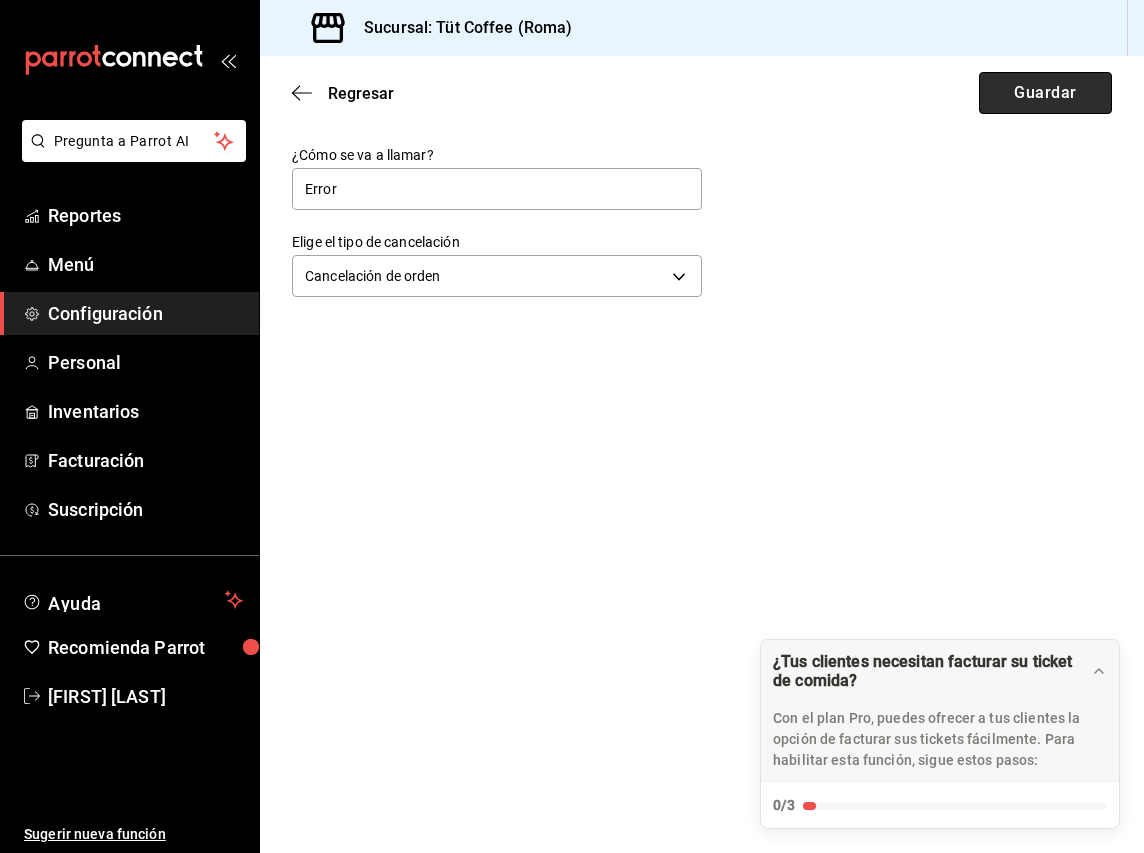 click on "Guardar" at bounding box center [1045, 93] 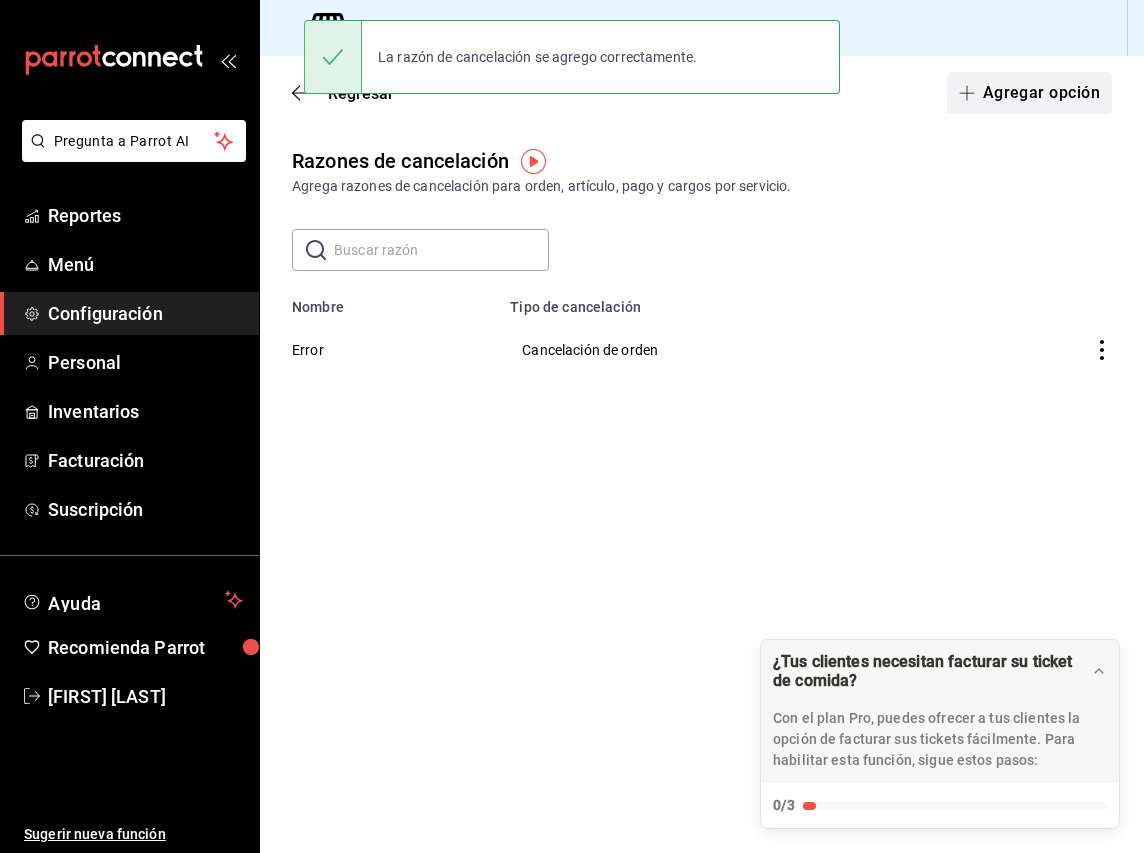 click on "Agregar opción" at bounding box center [1029, 93] 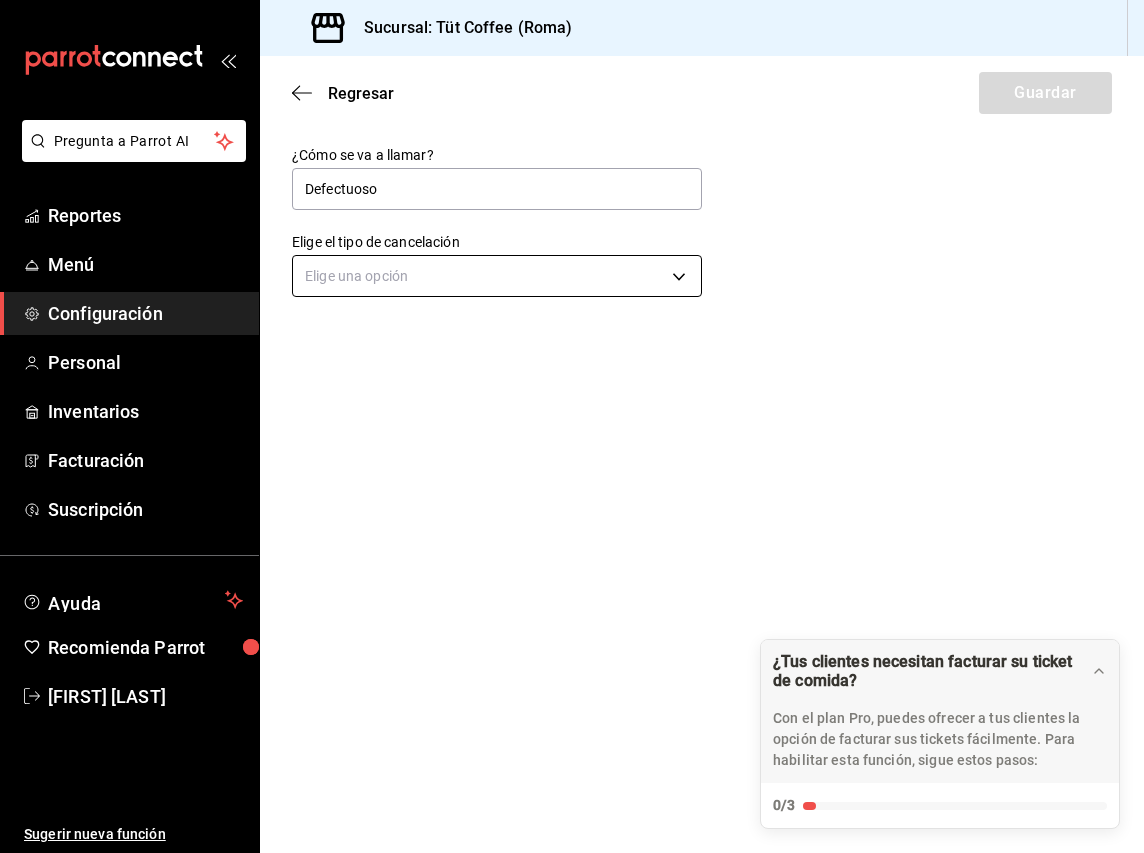 type on "Defectuoso" 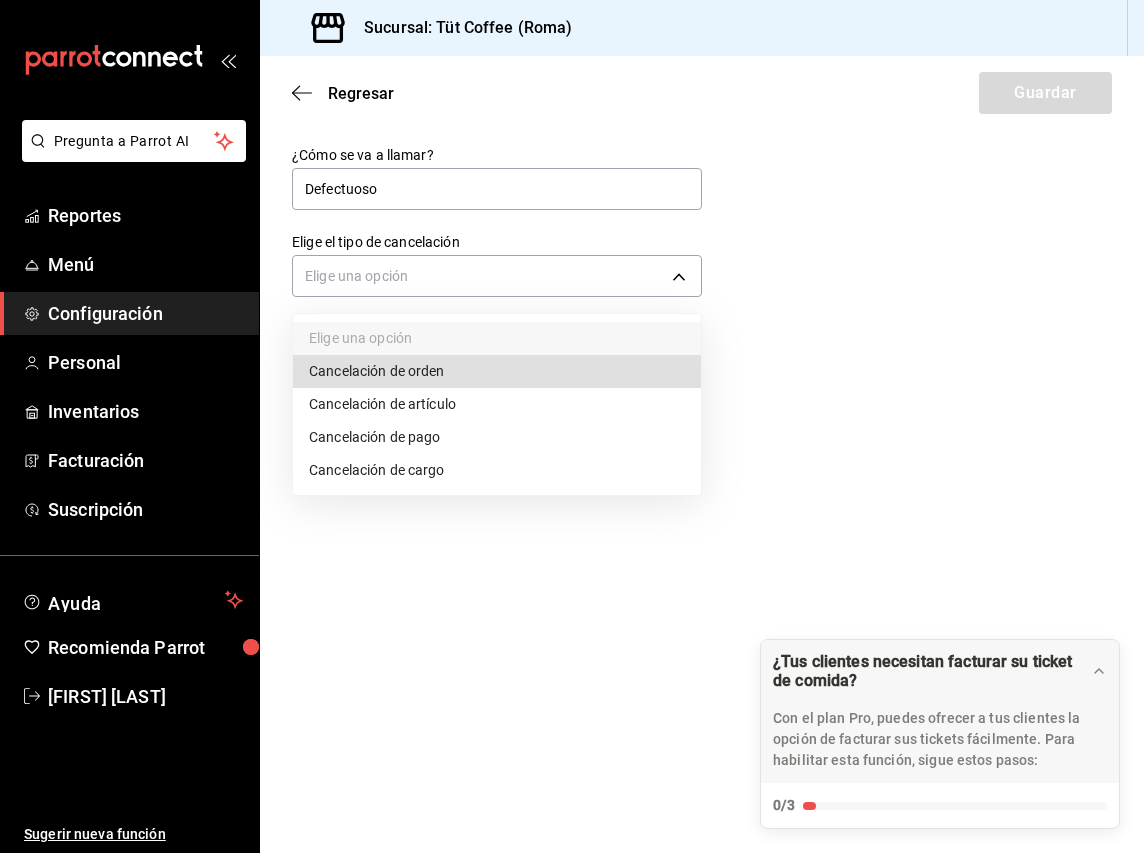 click on "Cancelación de artículo" at bounding box center [497, 404] 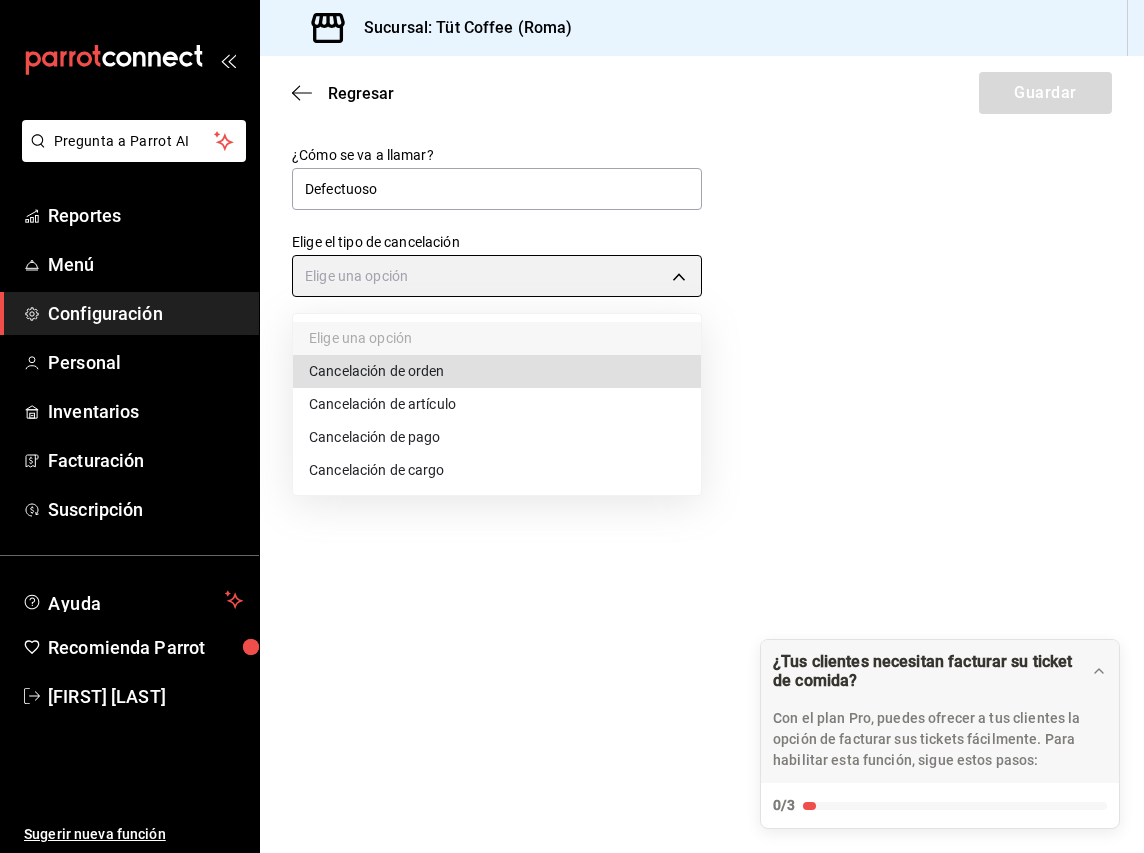 type on "ORDER_ITEM" 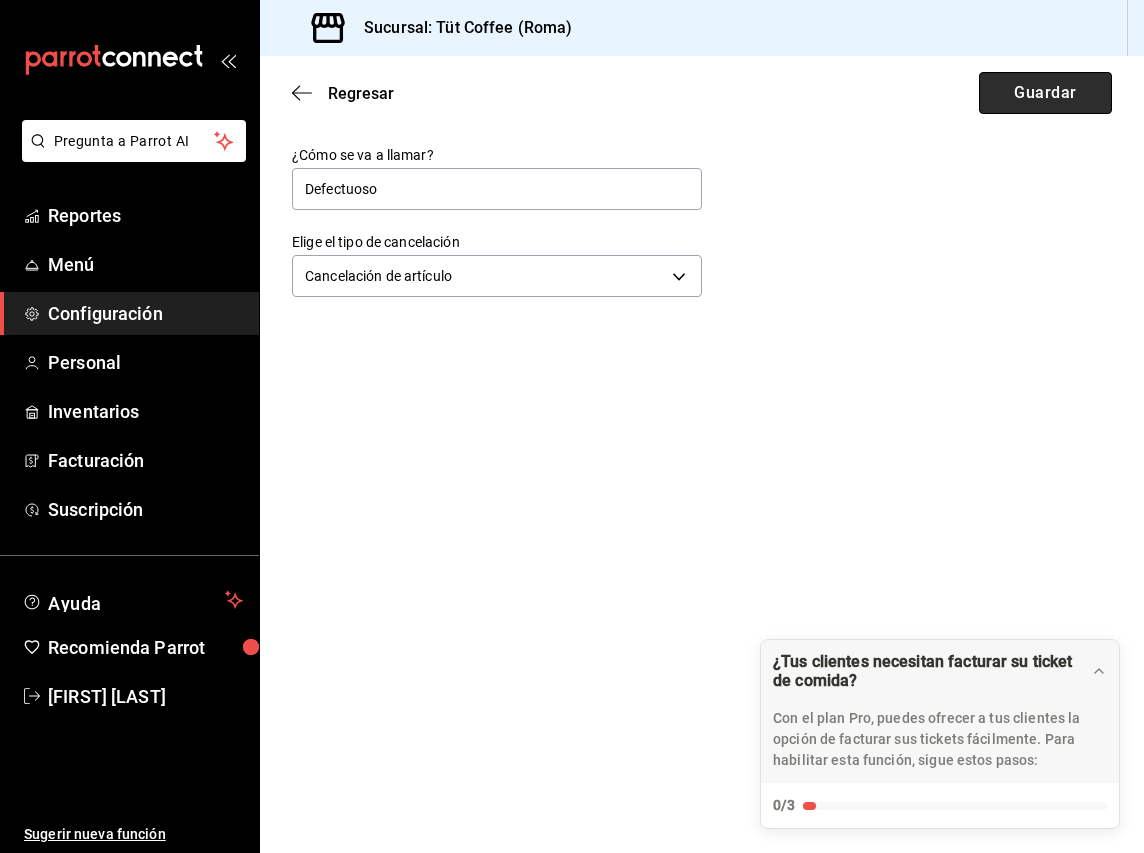 click on "Guardar" at bounding box center (1045, 93) 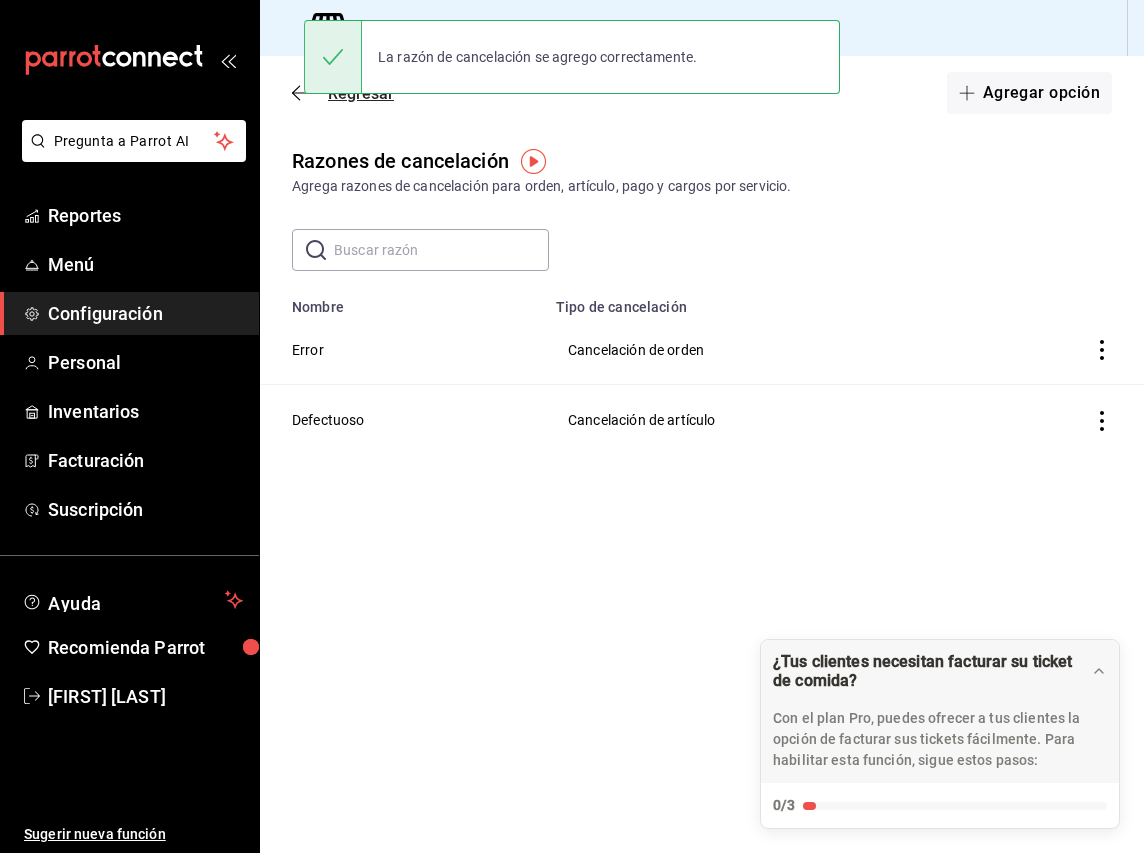 click 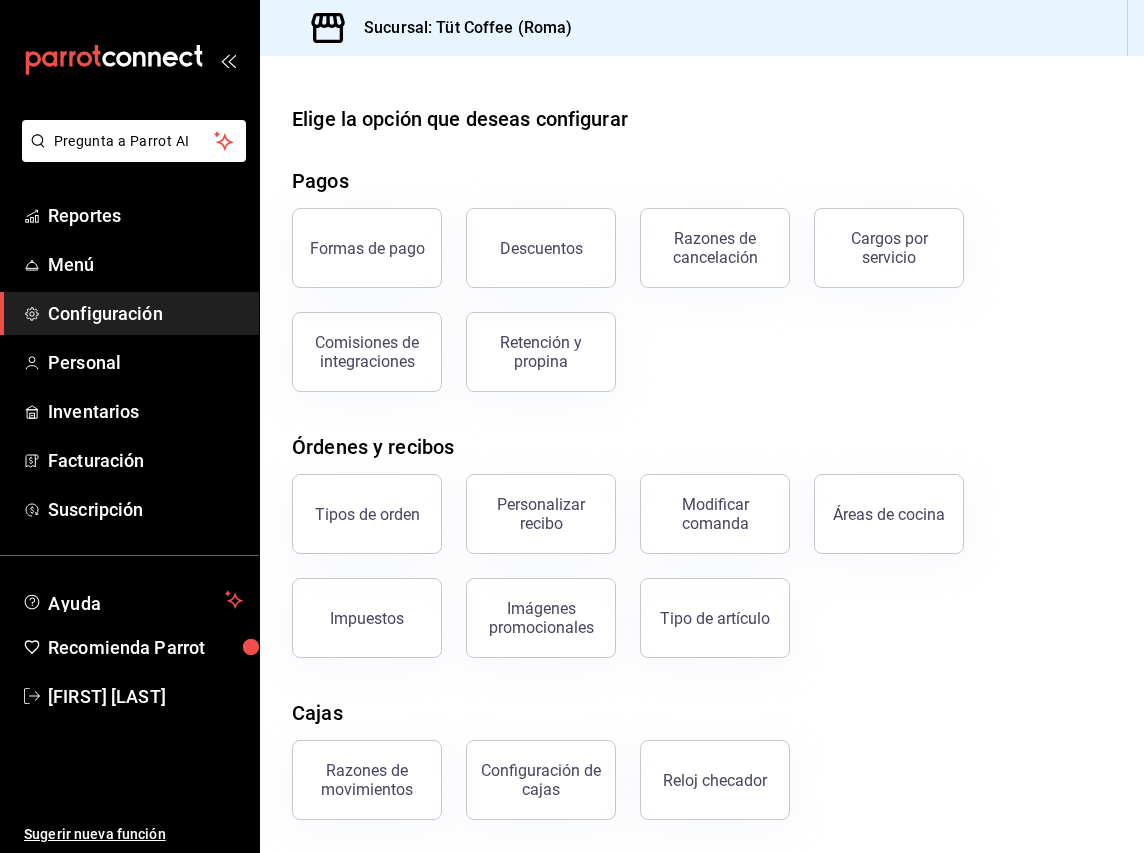 click on "Sucursal: Tüt Coffee (Roma)" at bounding box center (460, 28) 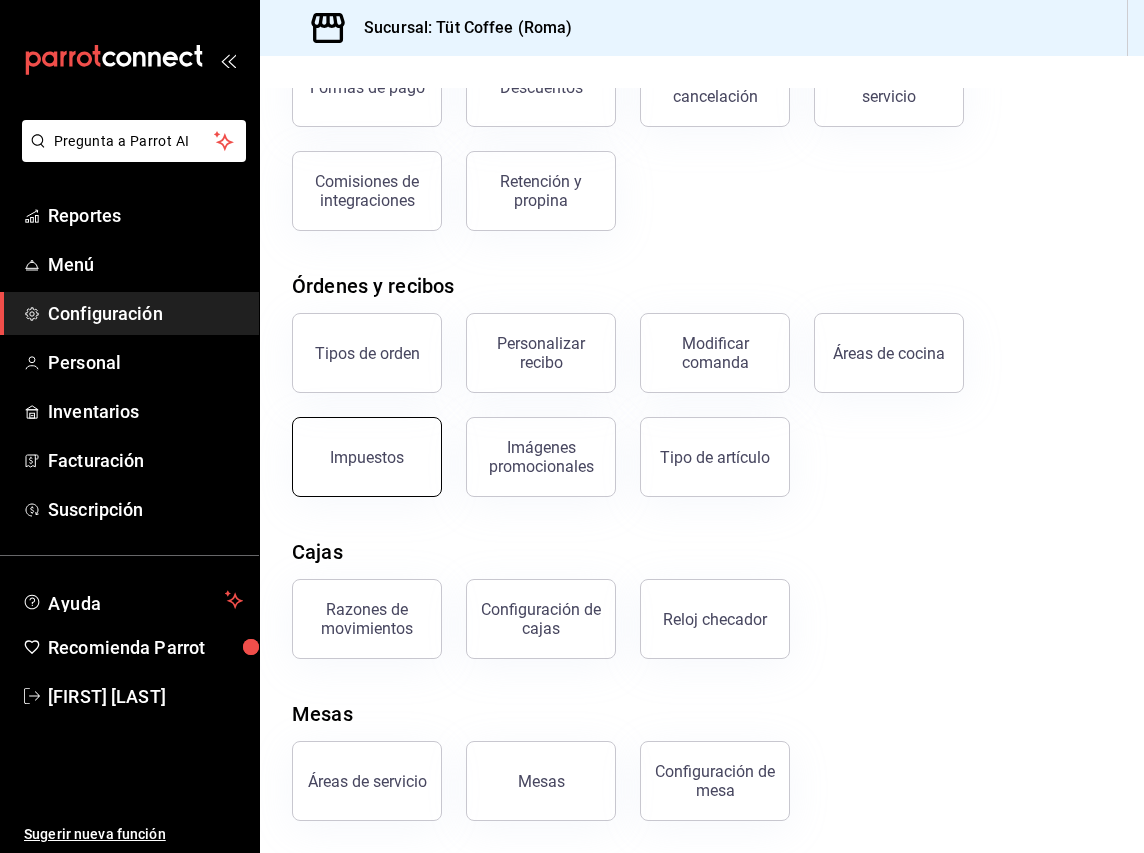 scroll, scrollTop: 0, scrollLeft: 0, axis: both 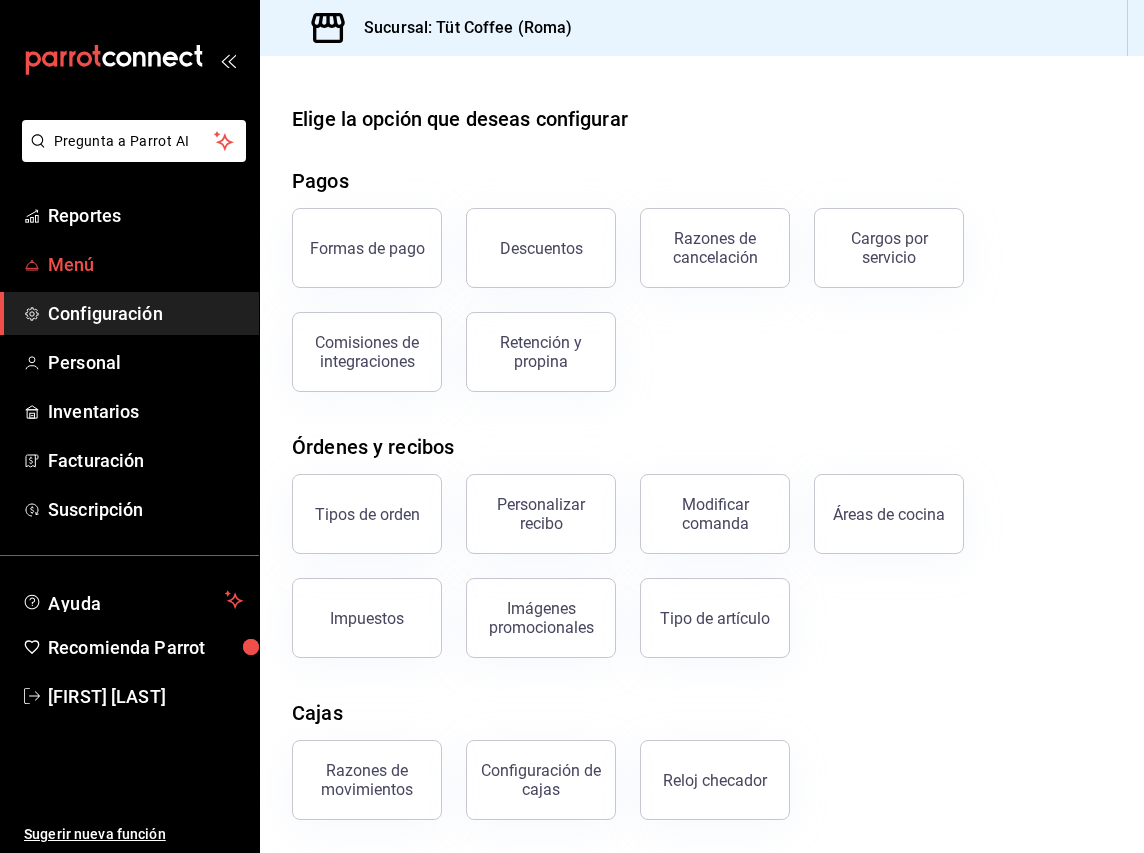 click on "Menú" at bounding box center (145, 264) 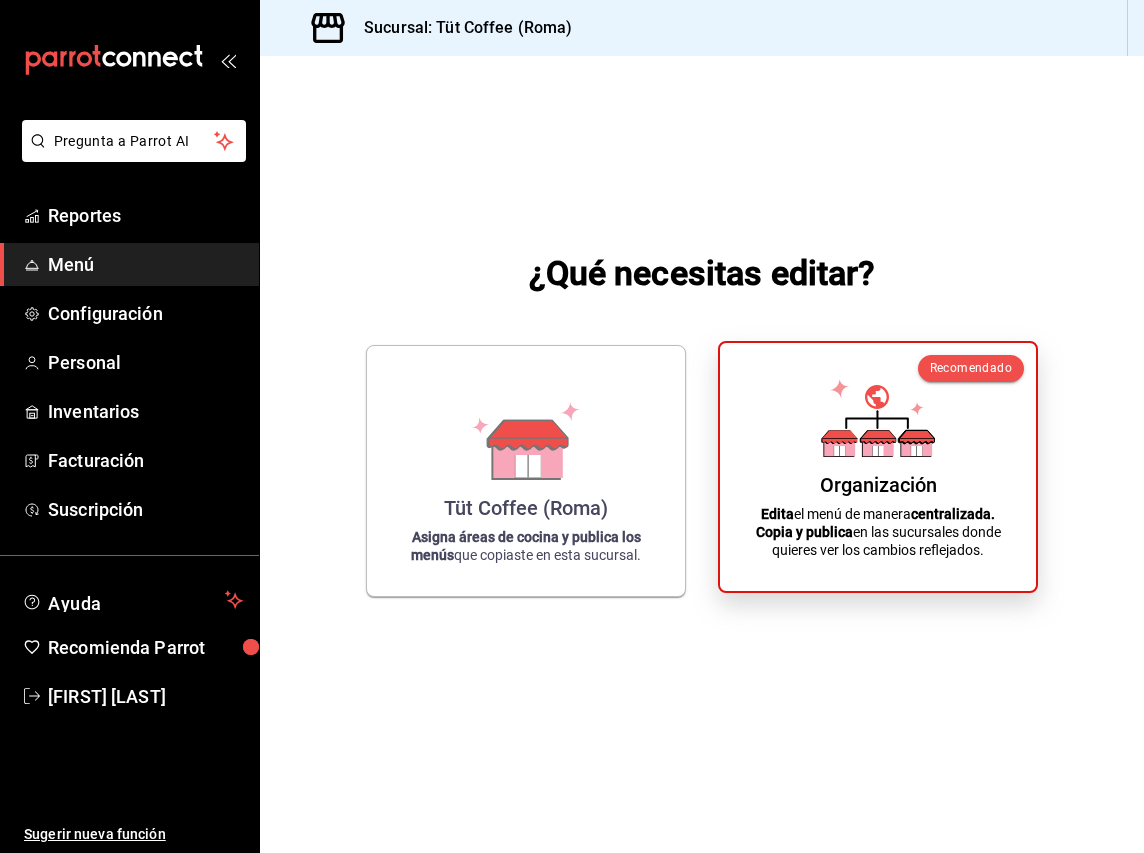 click on "Organización Edita  el menú de manera  centralizada.     Copia y publica  en las sucursales donde quieres ver los cambios reflejados." at bounding box center (878, 467) 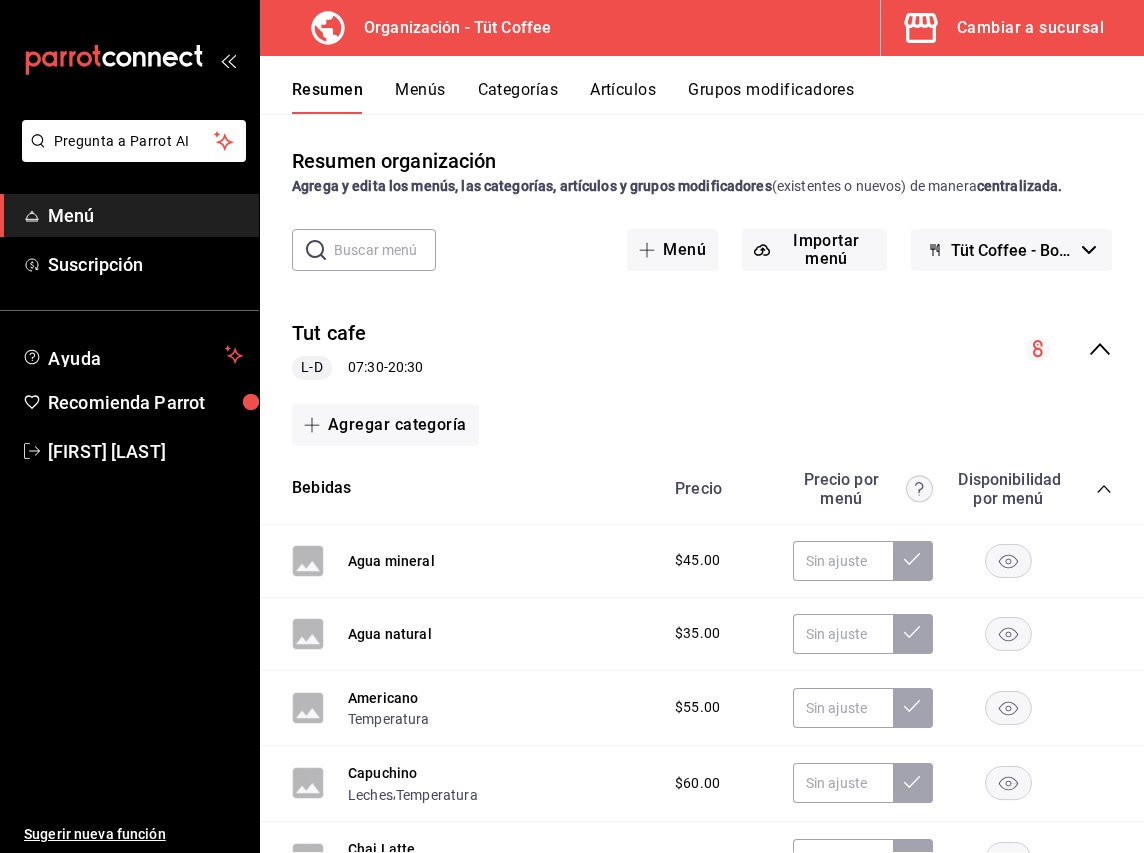 click on "Cambiar a sucursal" at bounding box center (1030, 28) 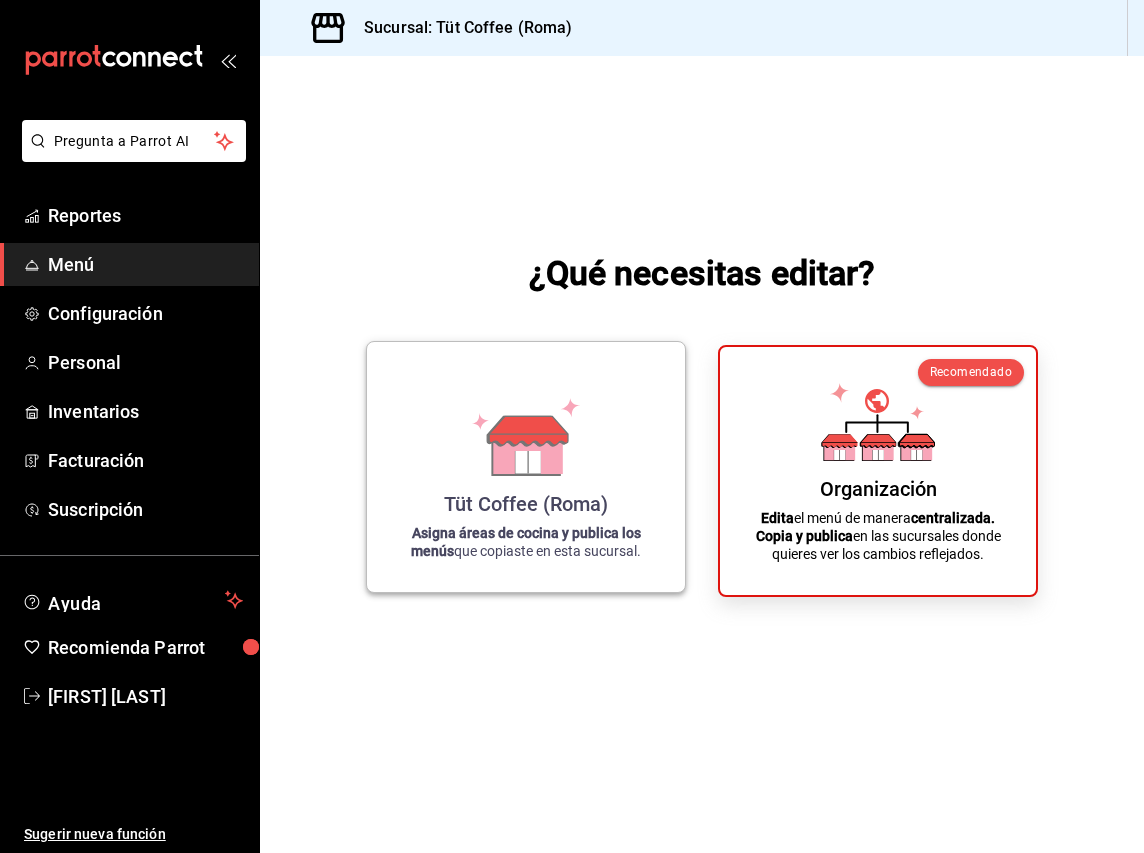 click on "Tüt Coffee (Roma)" at bounding box center (526, 504) 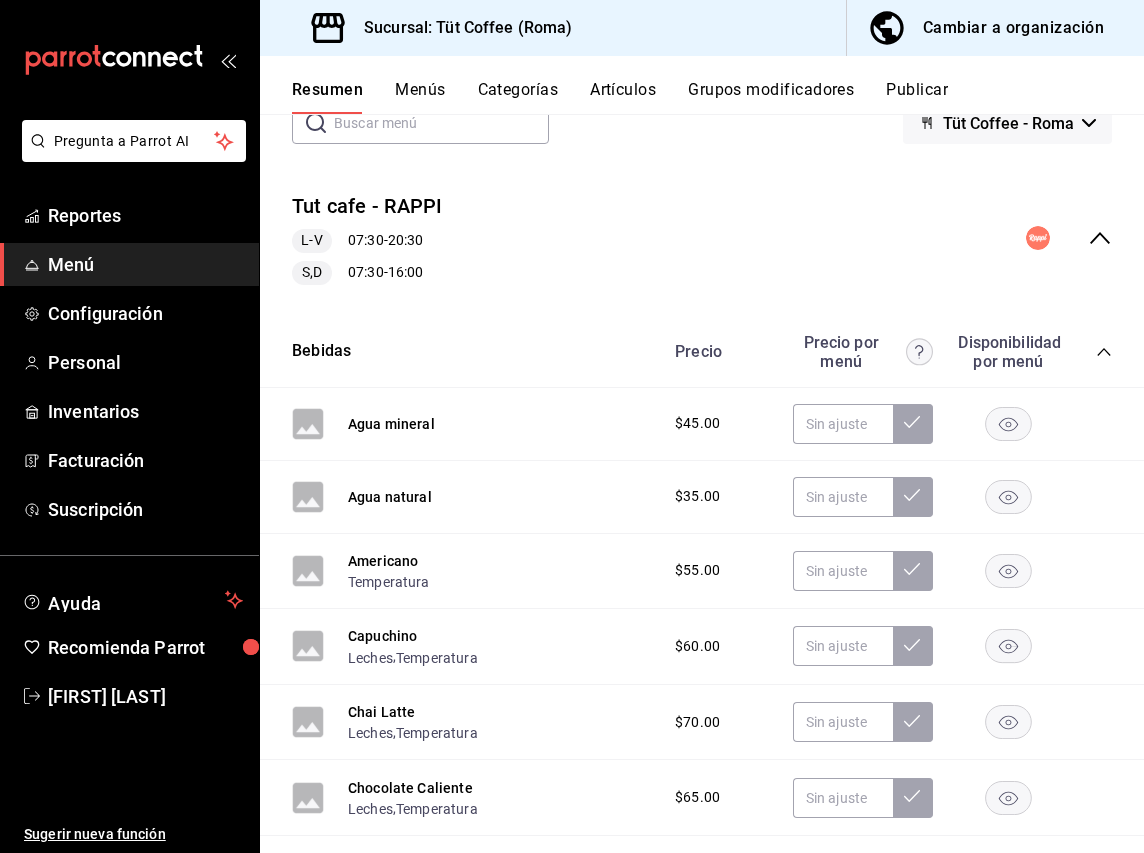scroll, scrollTop: 0, scrollLeft: 0, axis: both 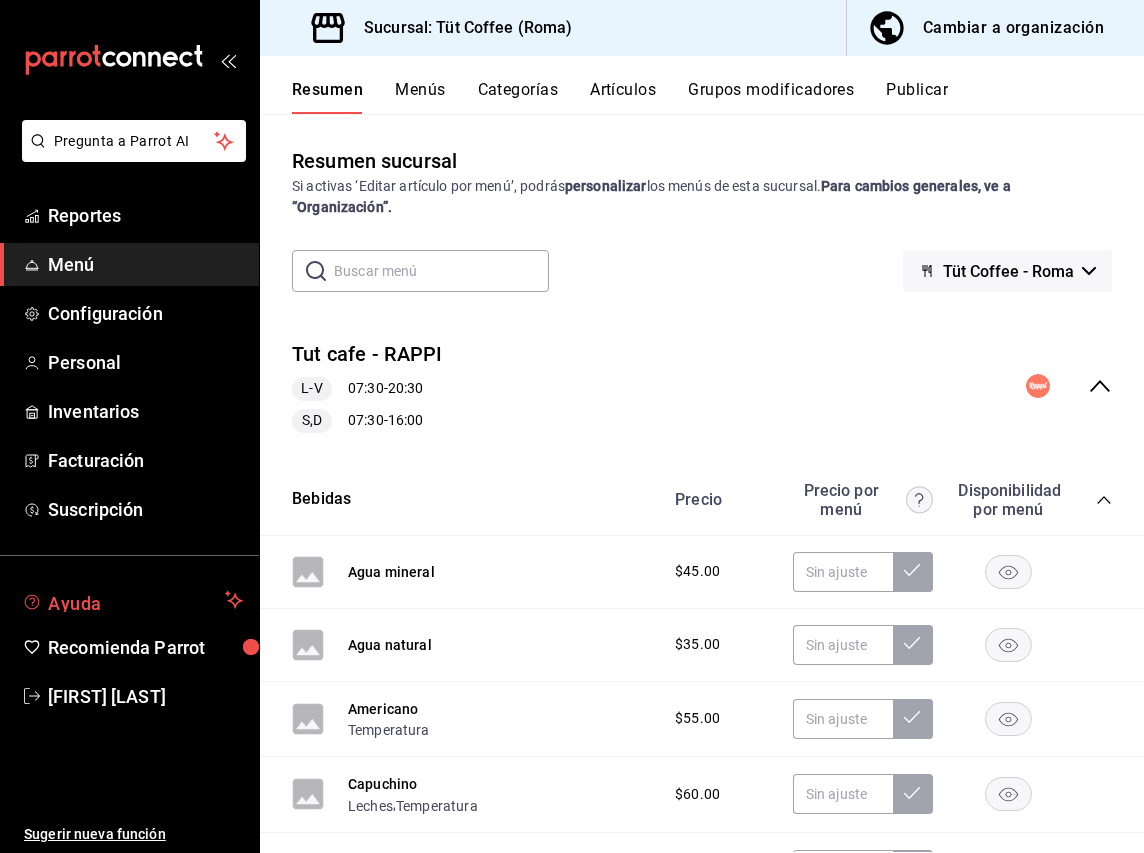 click on "Ayuda" at bounding box center (132, 600) 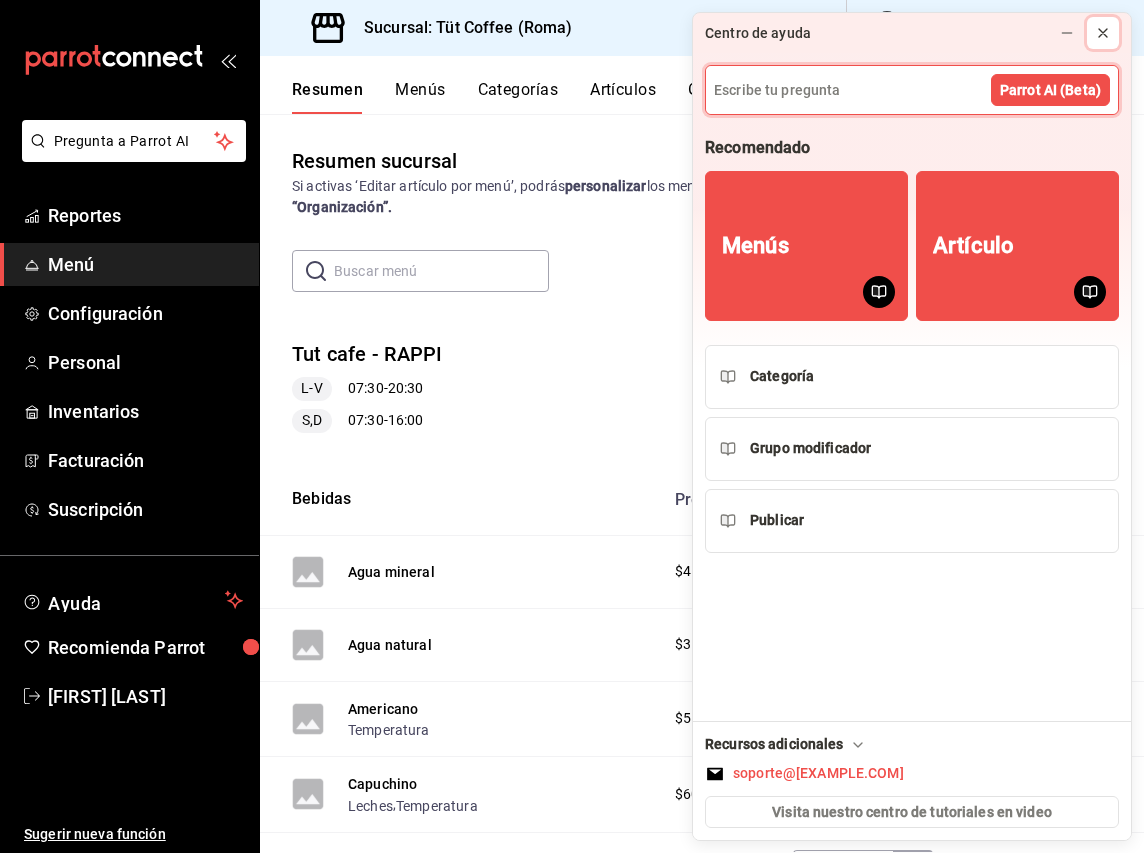 click 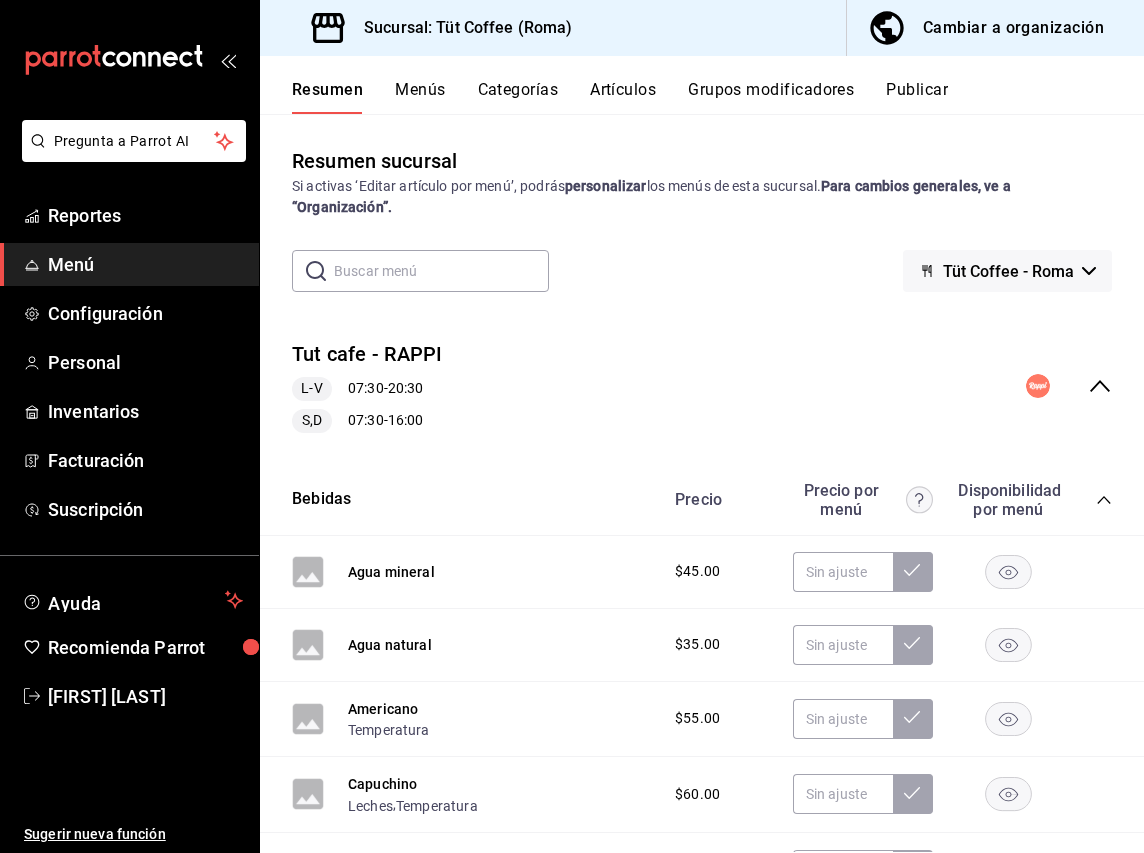 click on "Publicar" at bounding box center (917, 97) 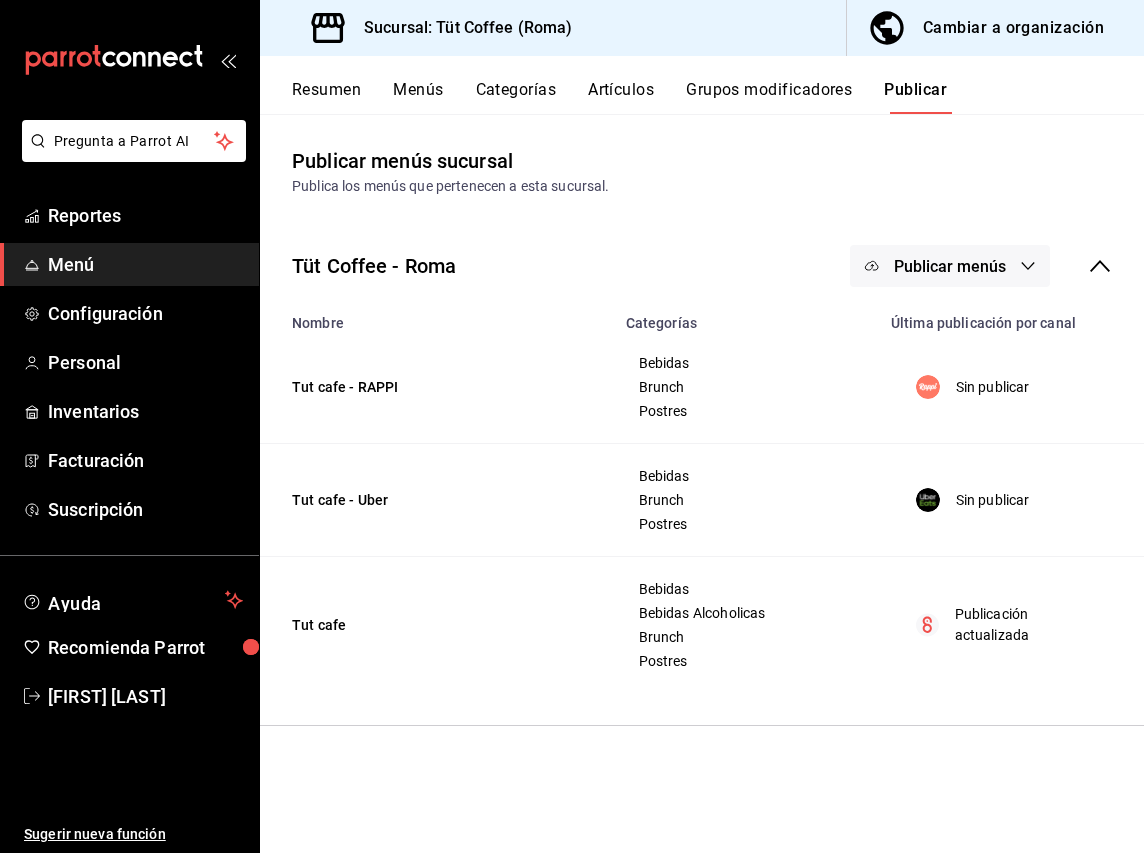 click on "Publicar menús" at bounding box center (950, 266) 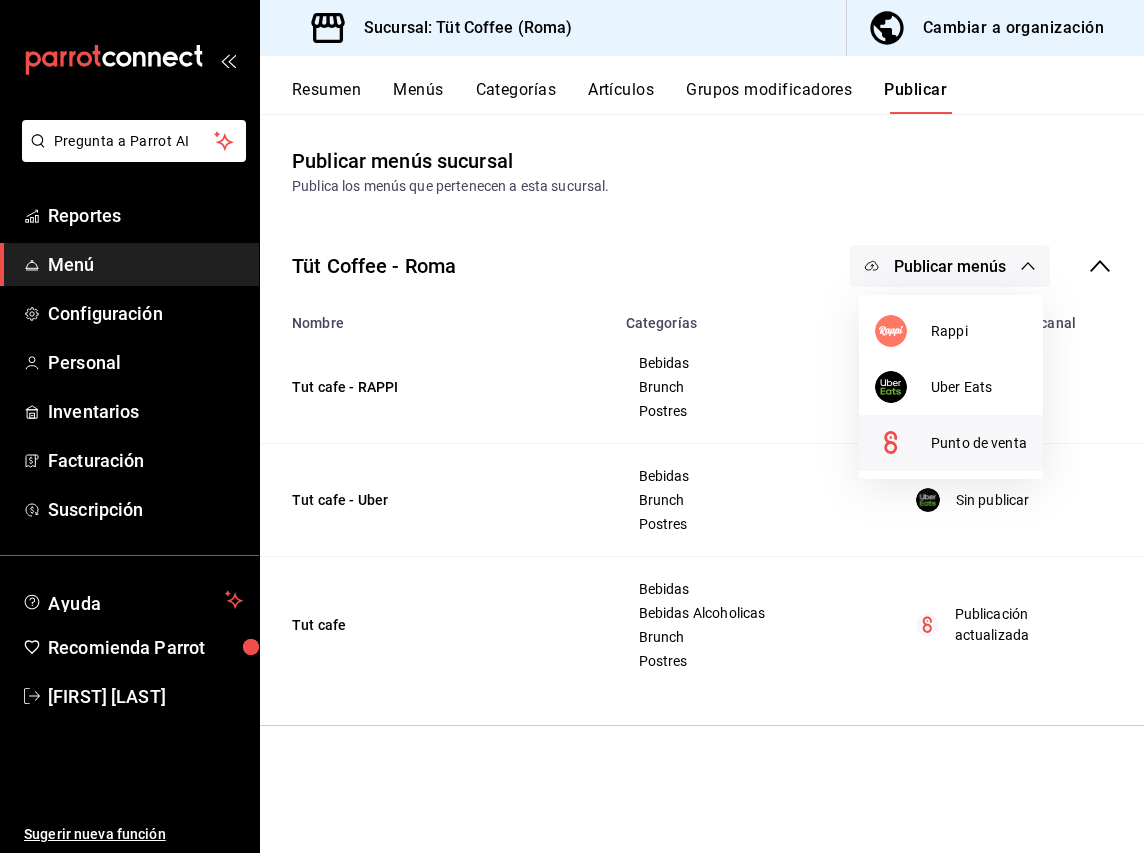 click on "Punto de venta" at bounding box center (979, 443) 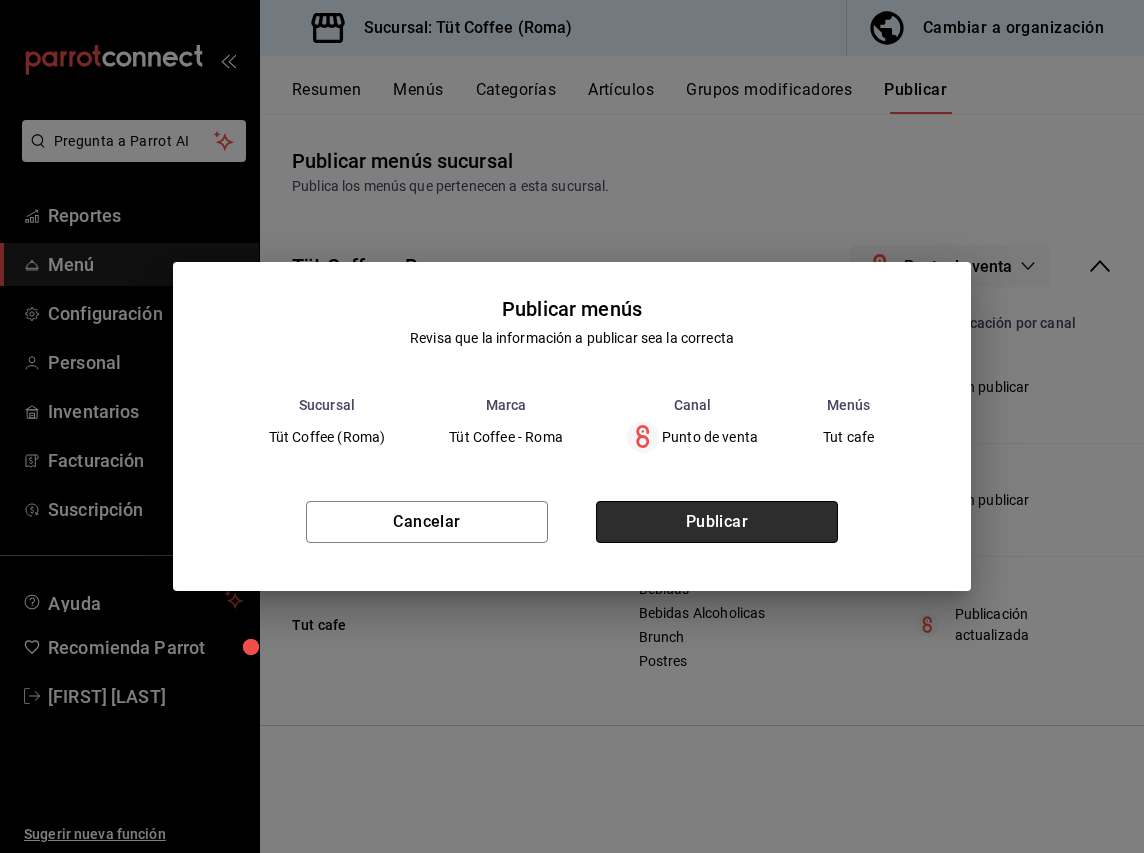 click on "Publicar" at bounding box center (717, 522) 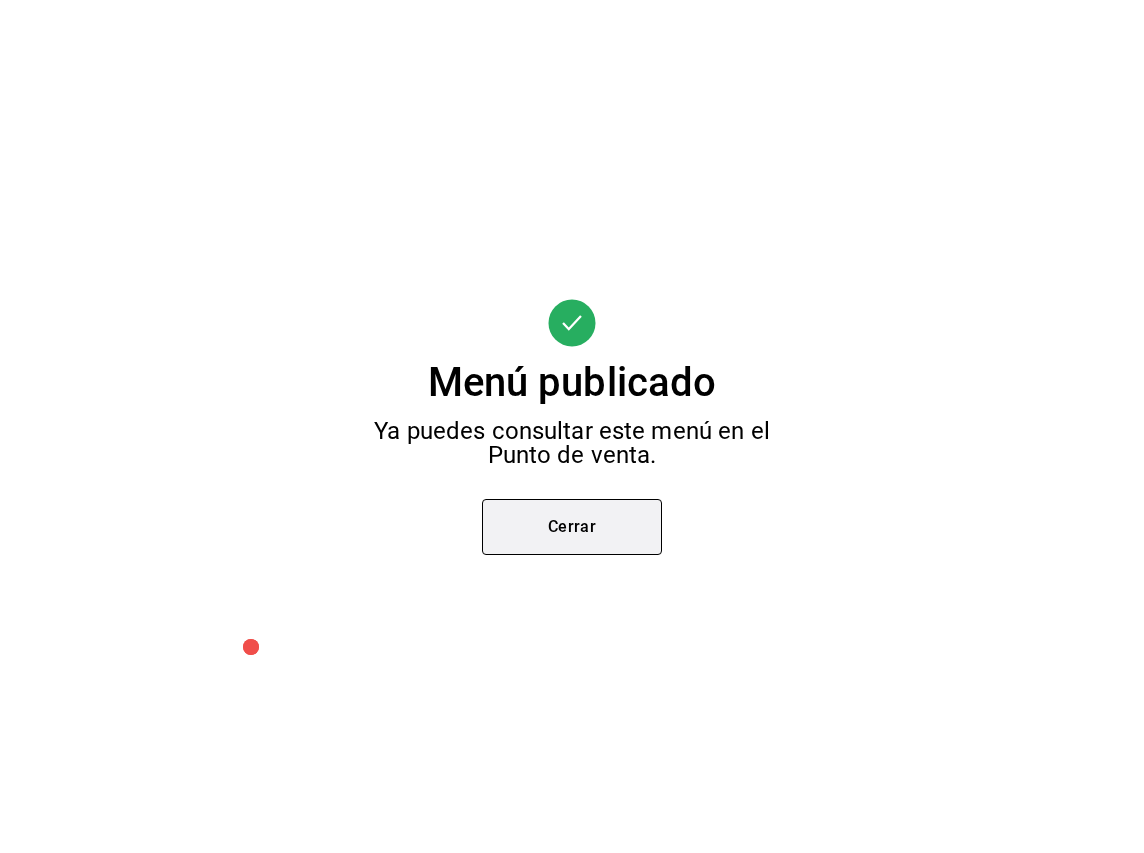 click on "Cerrar" at bounding box center (572, 527) 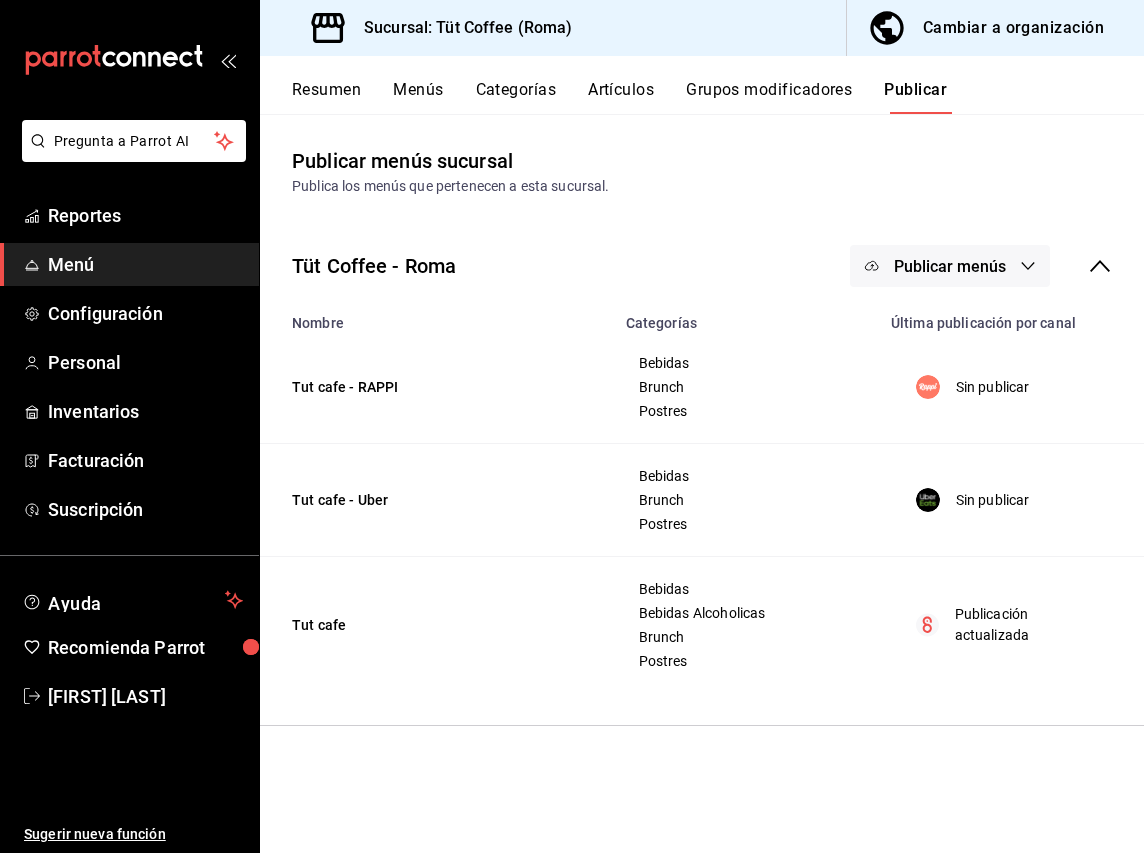 click 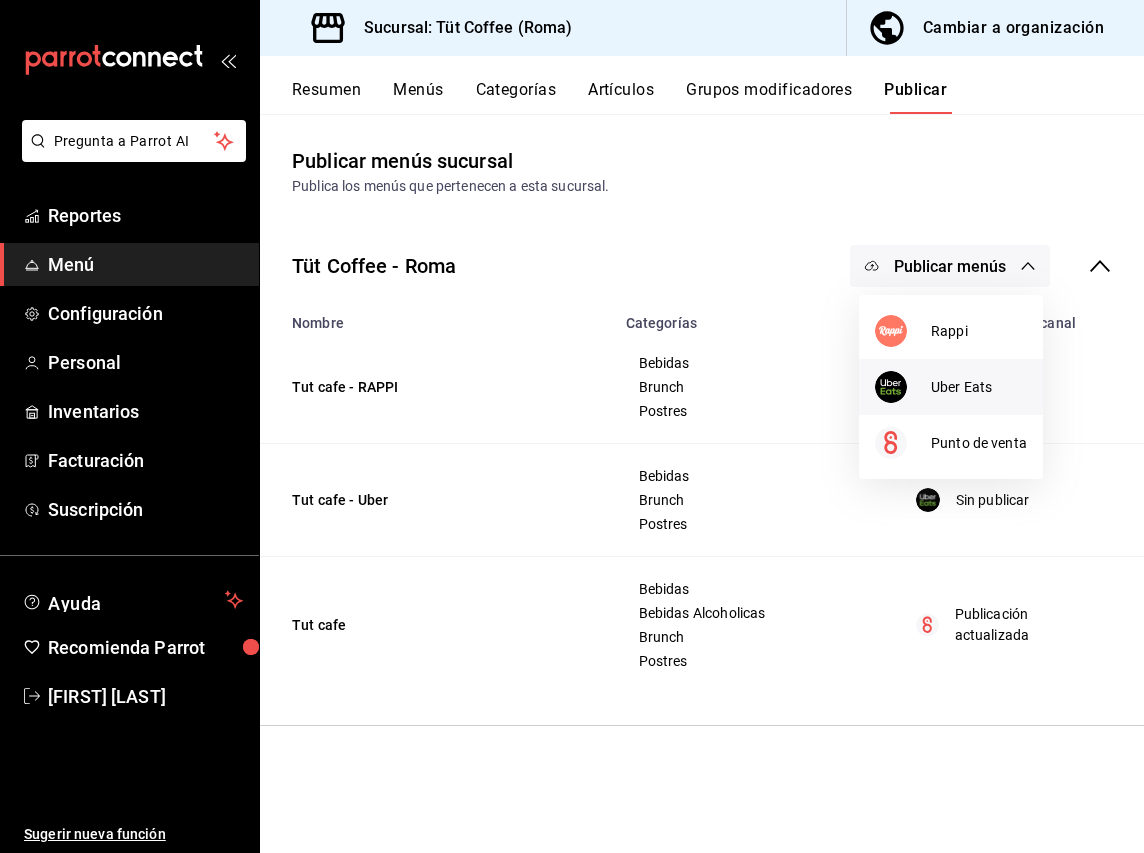 click on "Uber Eats" at bounding box center (979, 387) 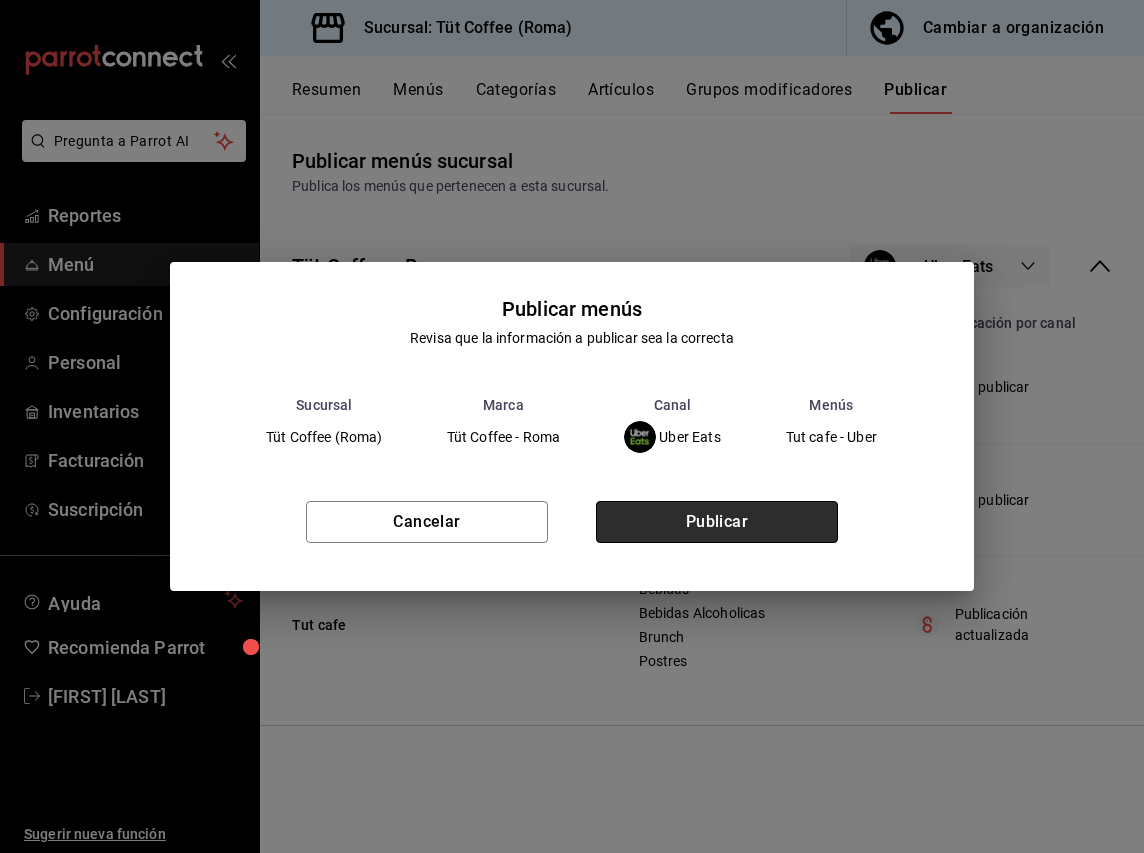 click on "Publicar" at bounding box center [717, 522] 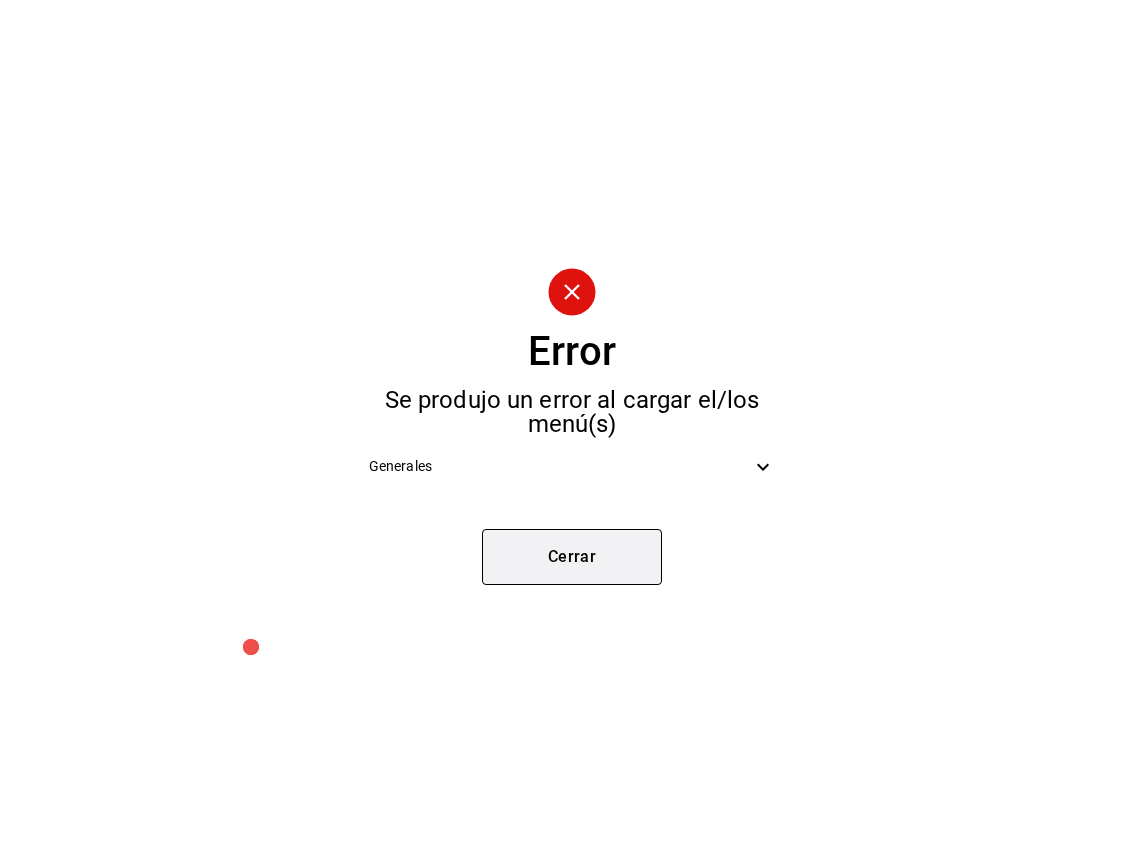 click on "Cerrar" at bounding box center (572, 557) 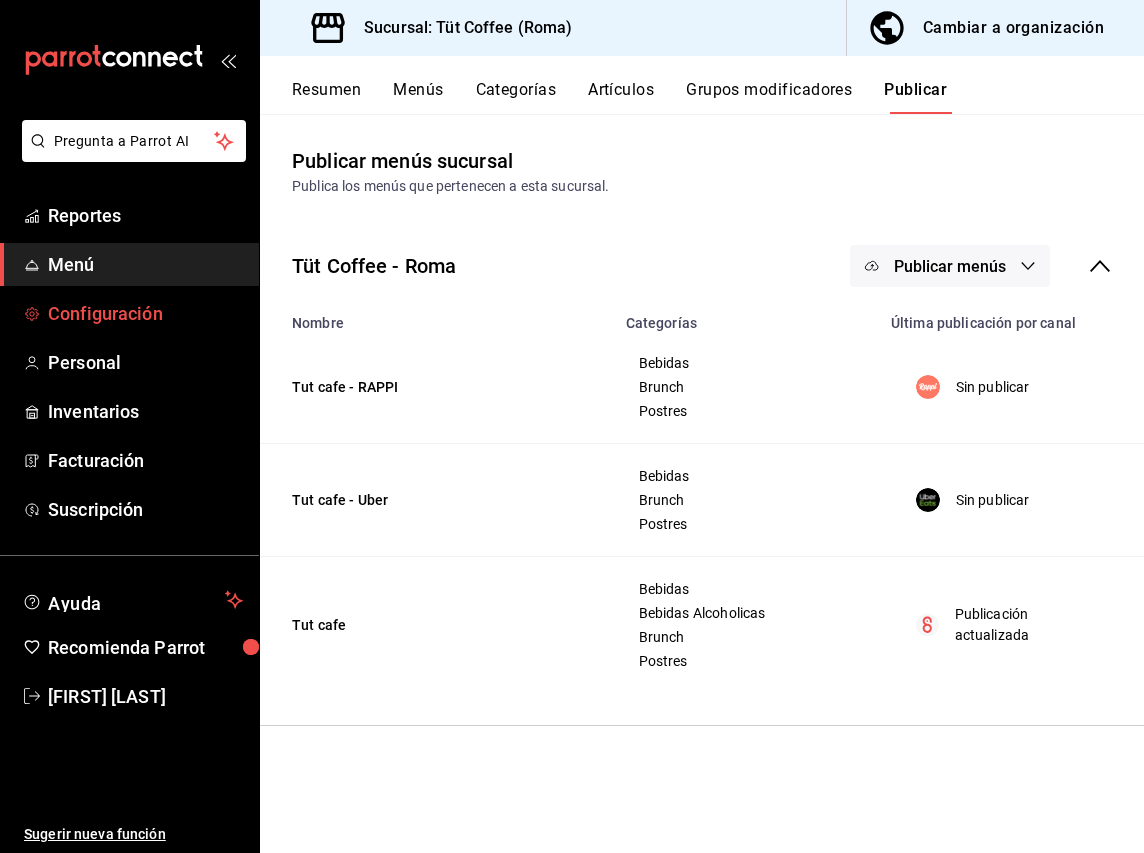 click on "Configuración" at bounding box center [145, 313] 